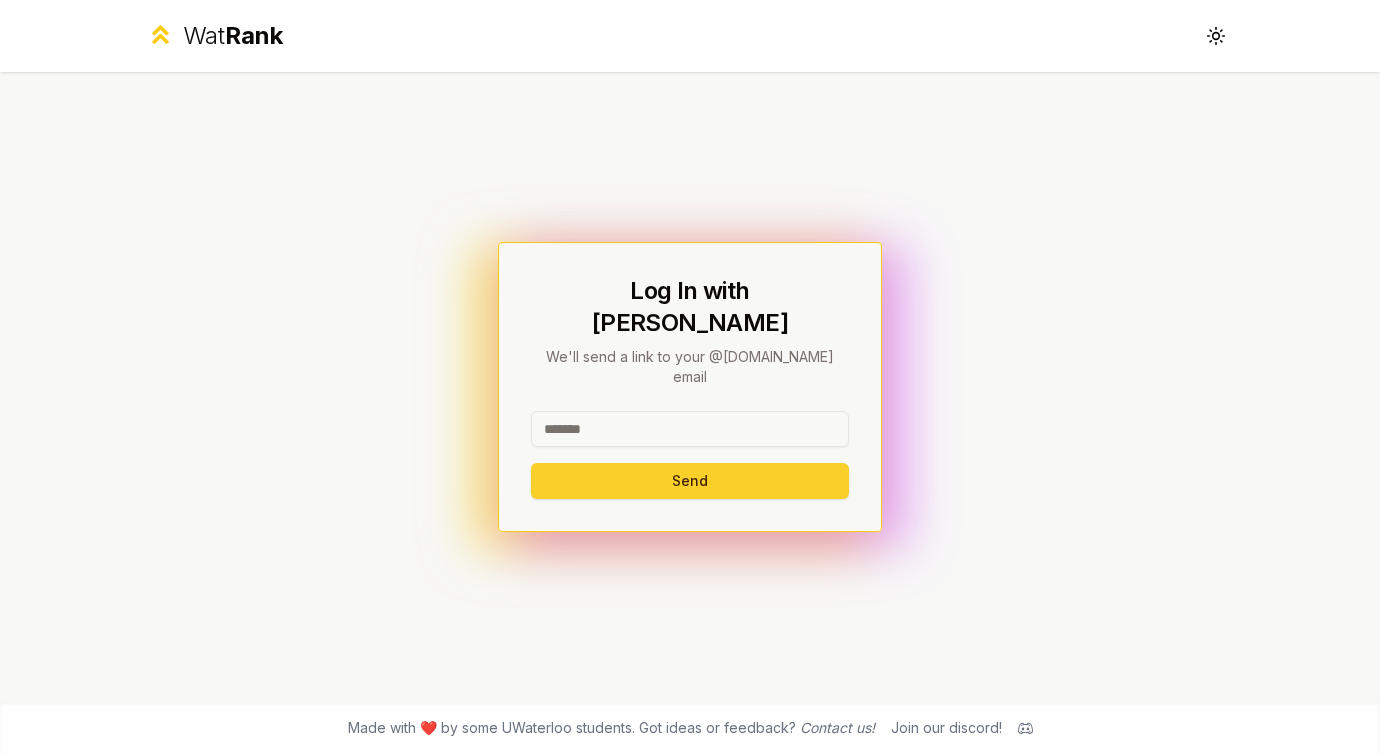scroll, scrollTop: 0, scrollLeft: 0, axis: both 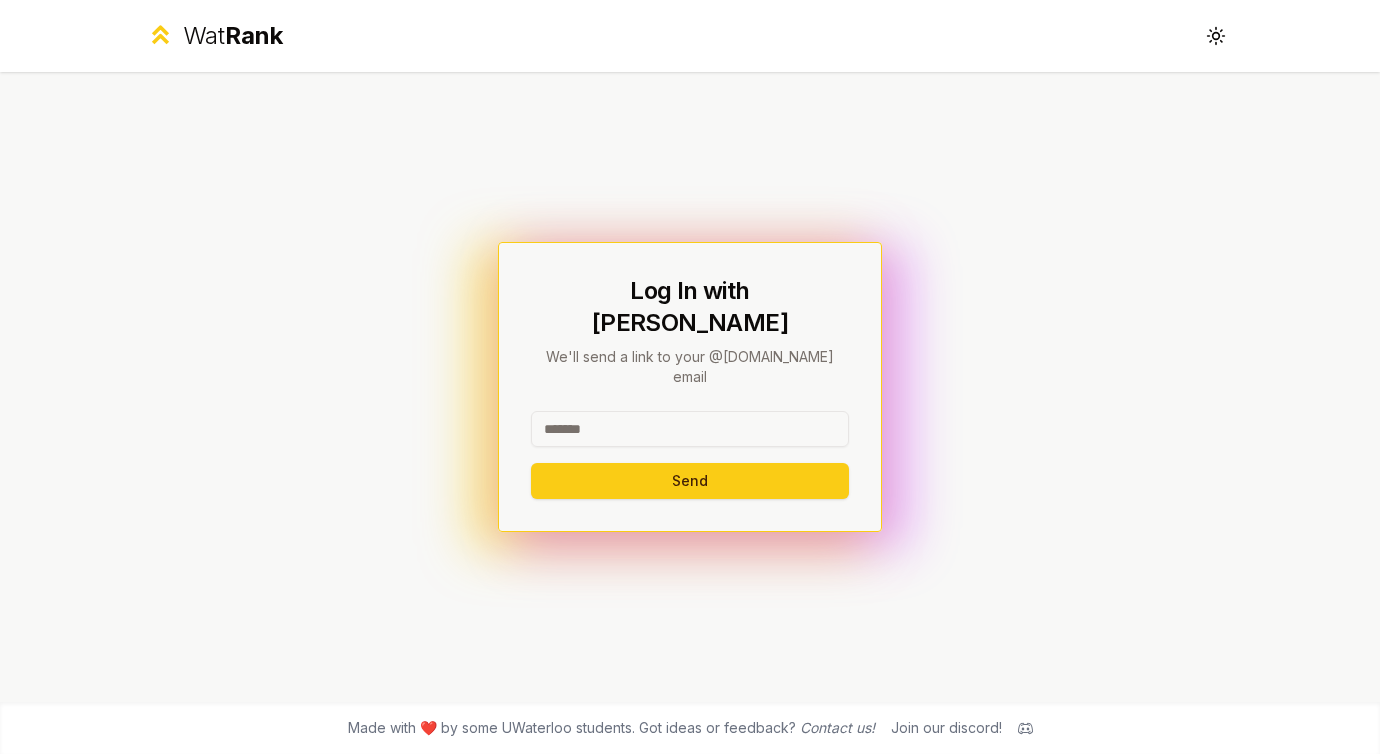 click at bounding box center [690, 429] 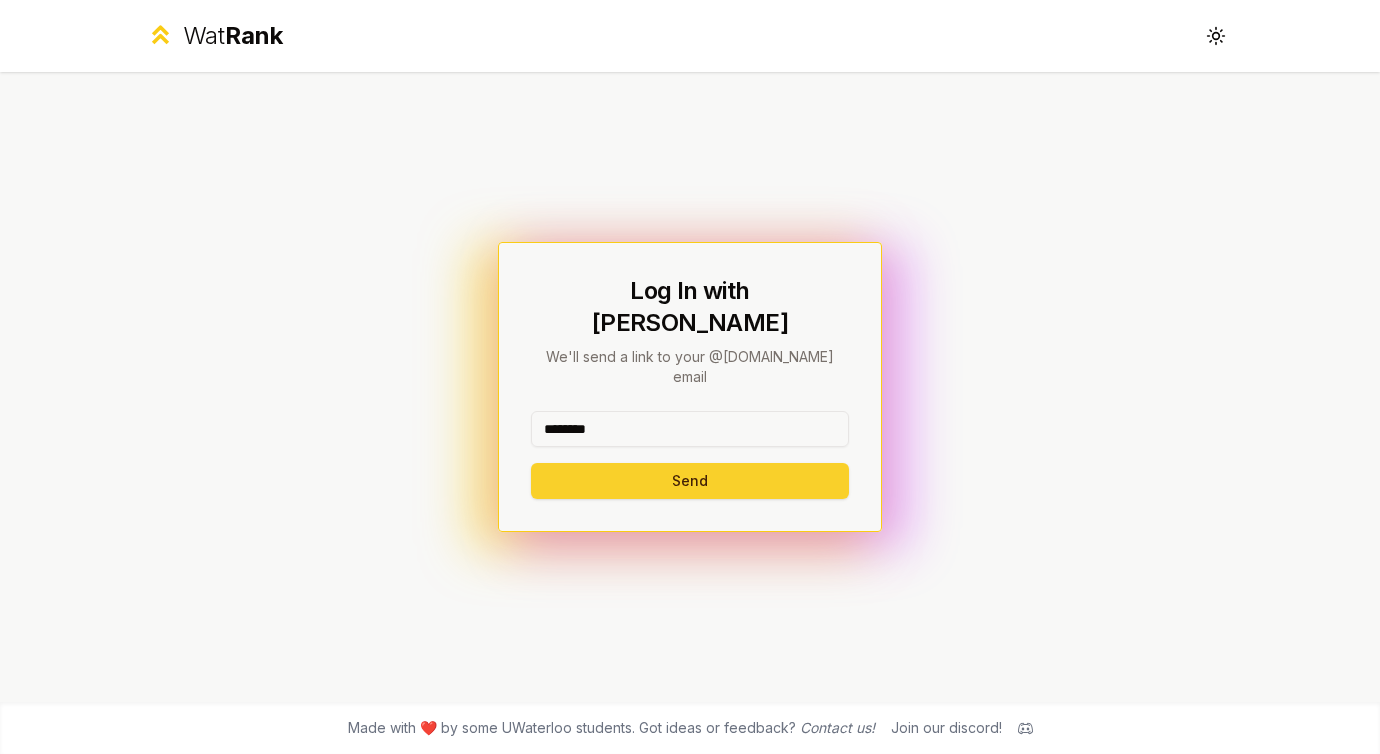 type on "********" 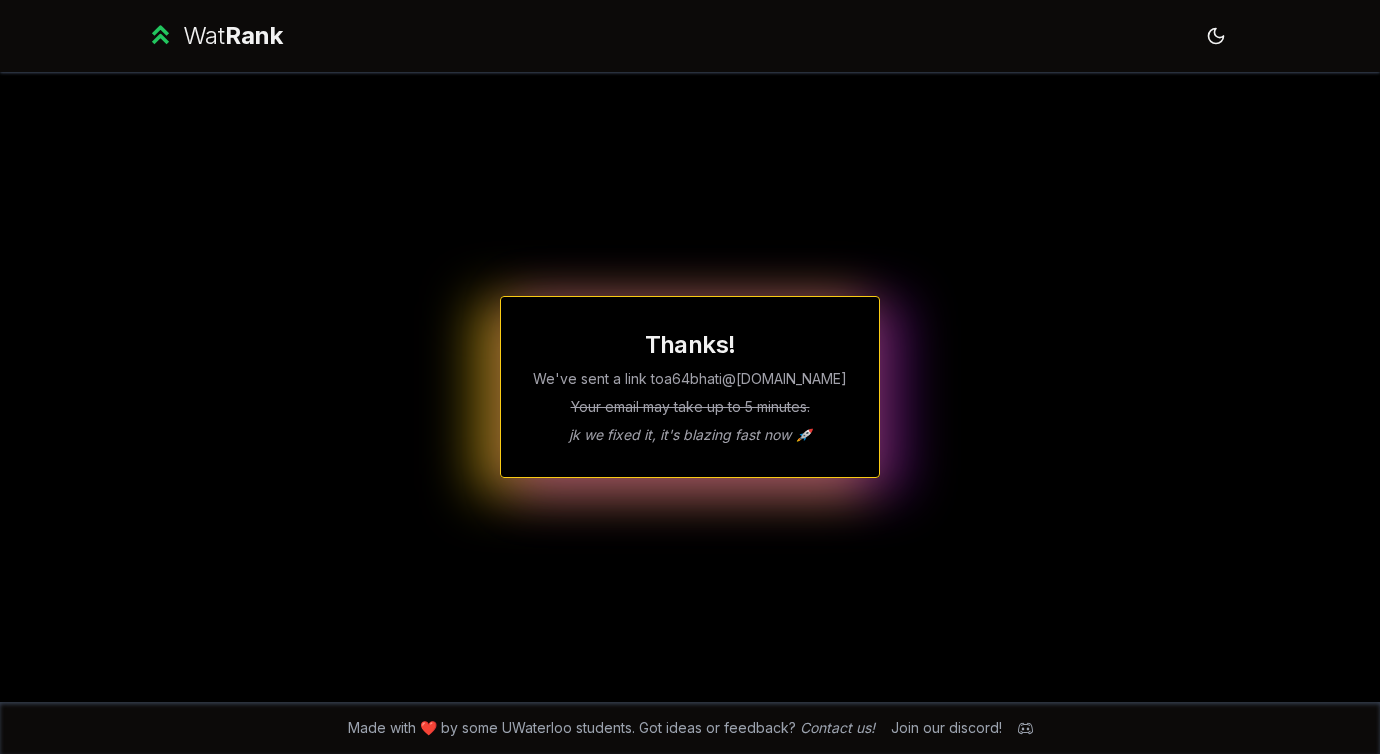 click on "Wat Rank Toggle theme" at bounding box center (690, 36) 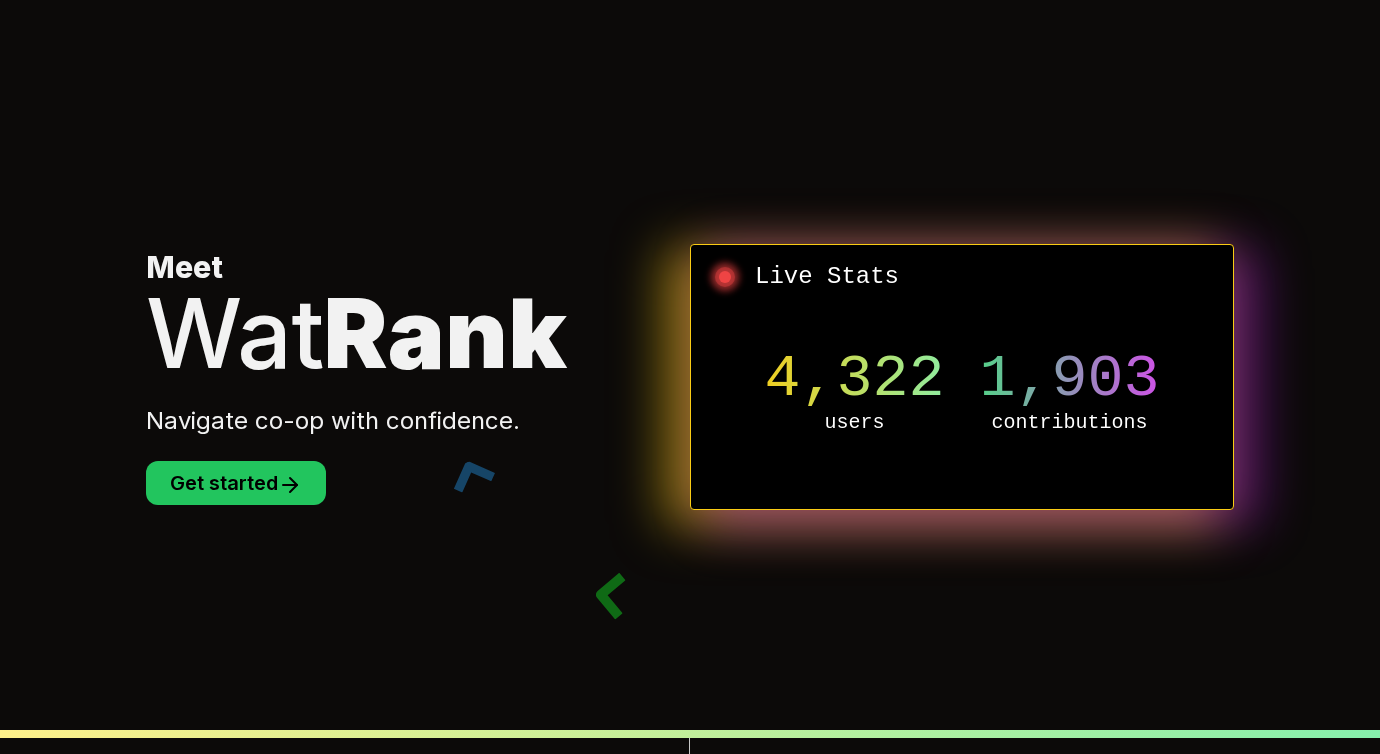click on "Meet Wat Rank Navigate co-op with confidence. Get started" at bounding box center [418, 377] 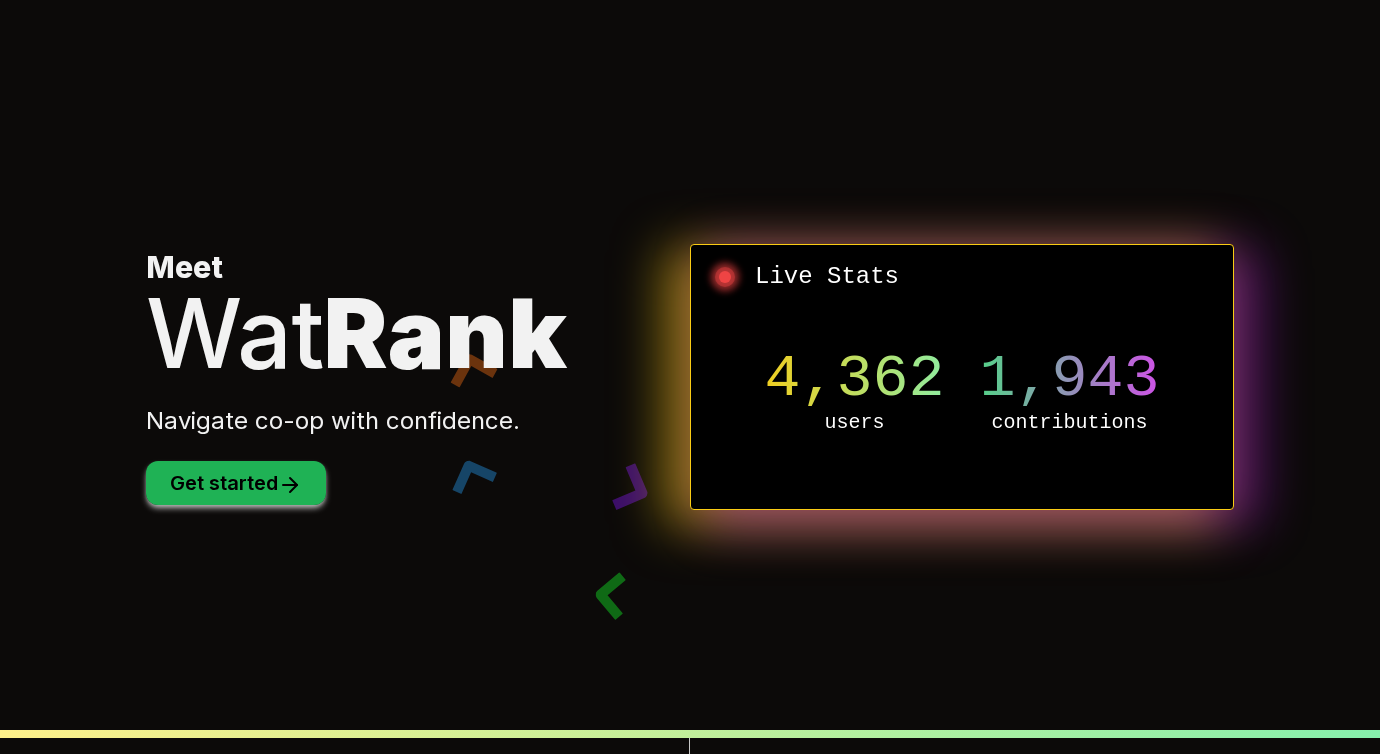 click 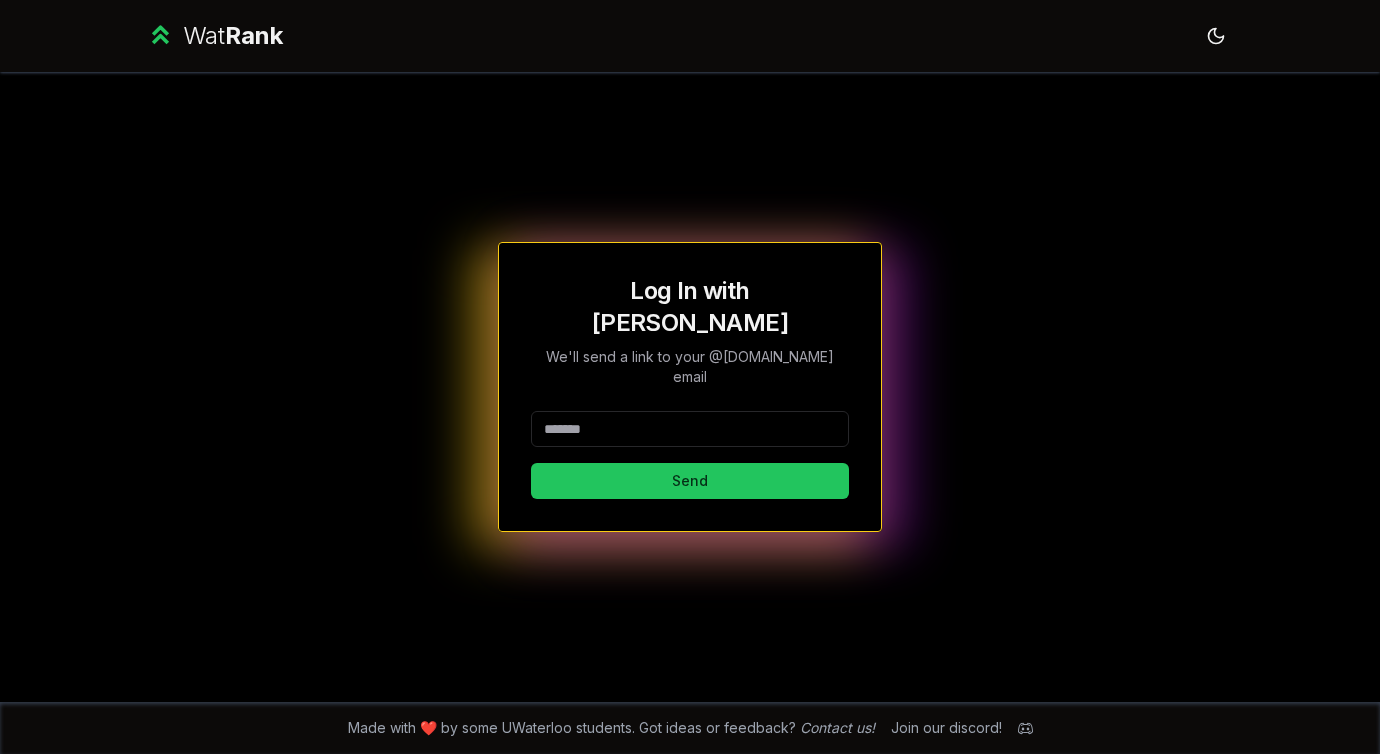 click at bounding box center (690, 429) 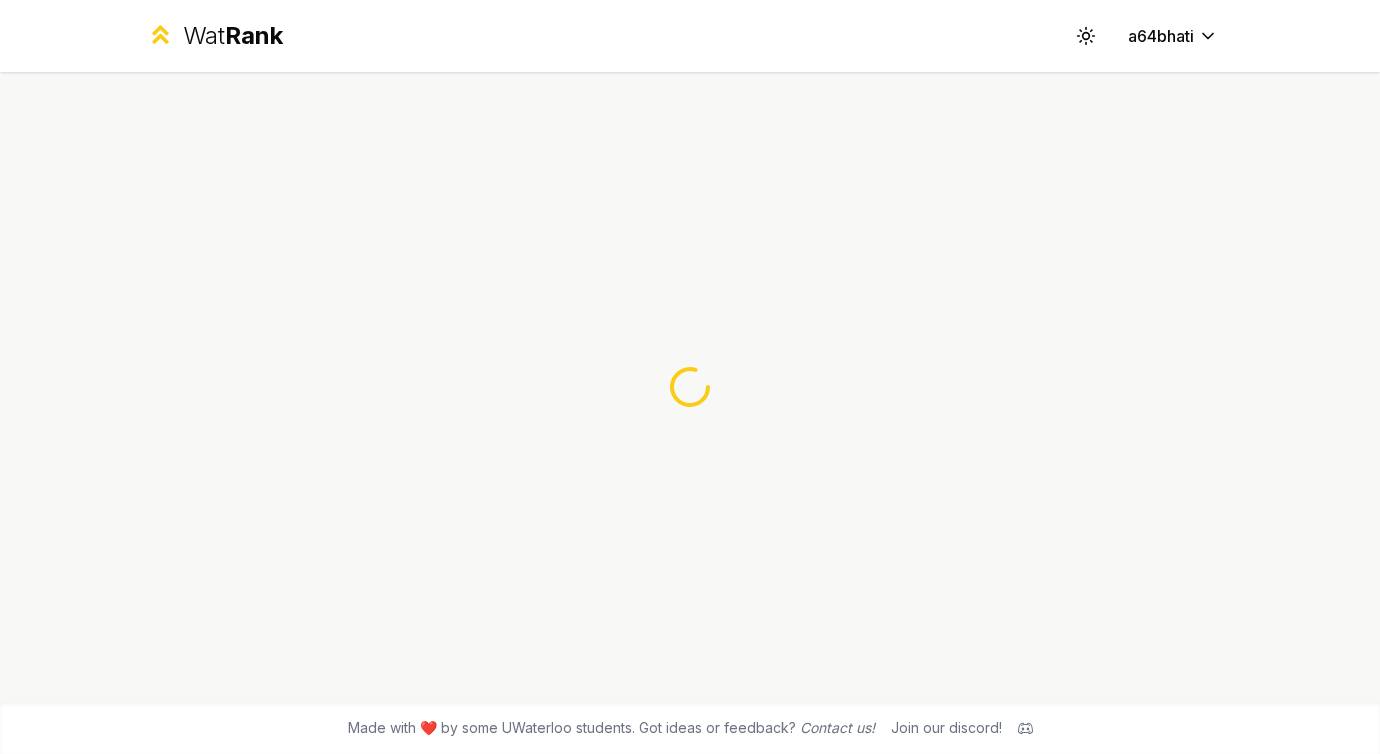 scroll, scrollTop: 0, scrollLeft: 0, axis: both 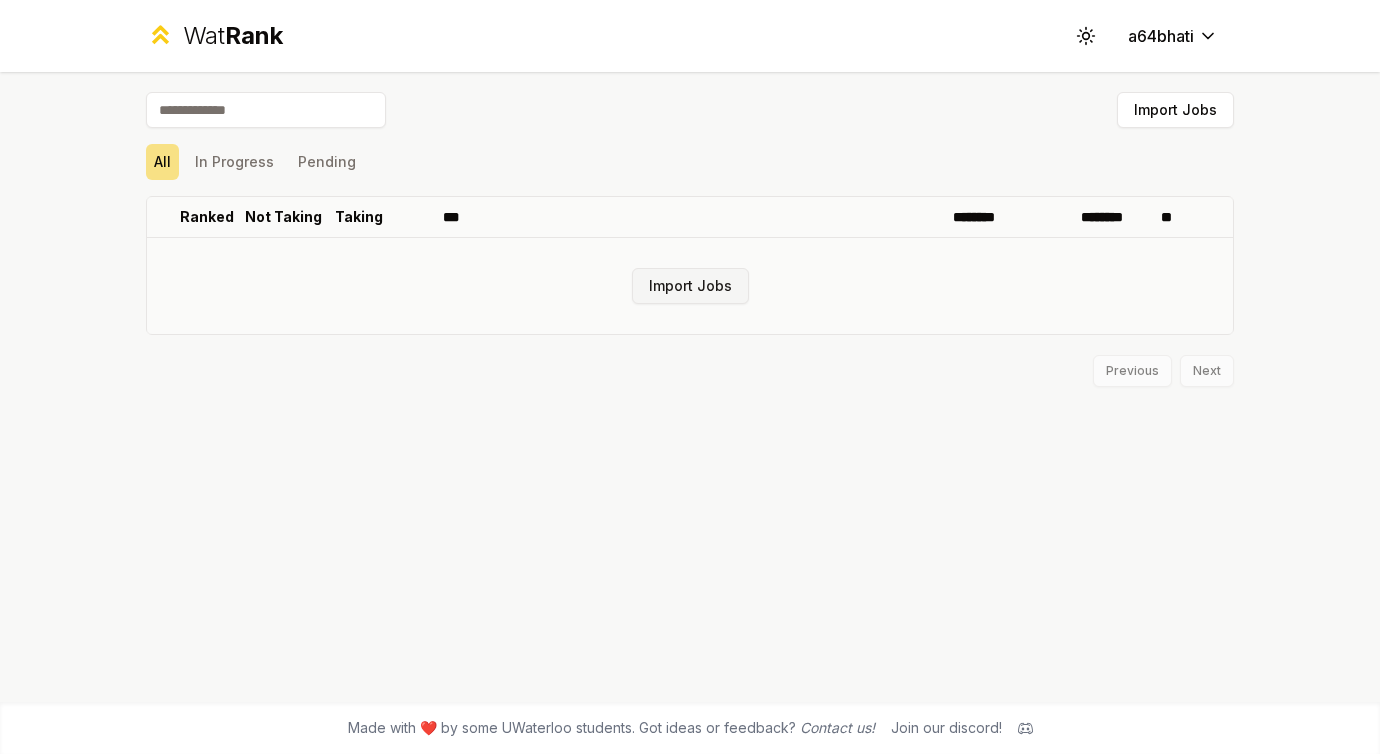 click on "Import Jobs" at bounding box center (690, 286) 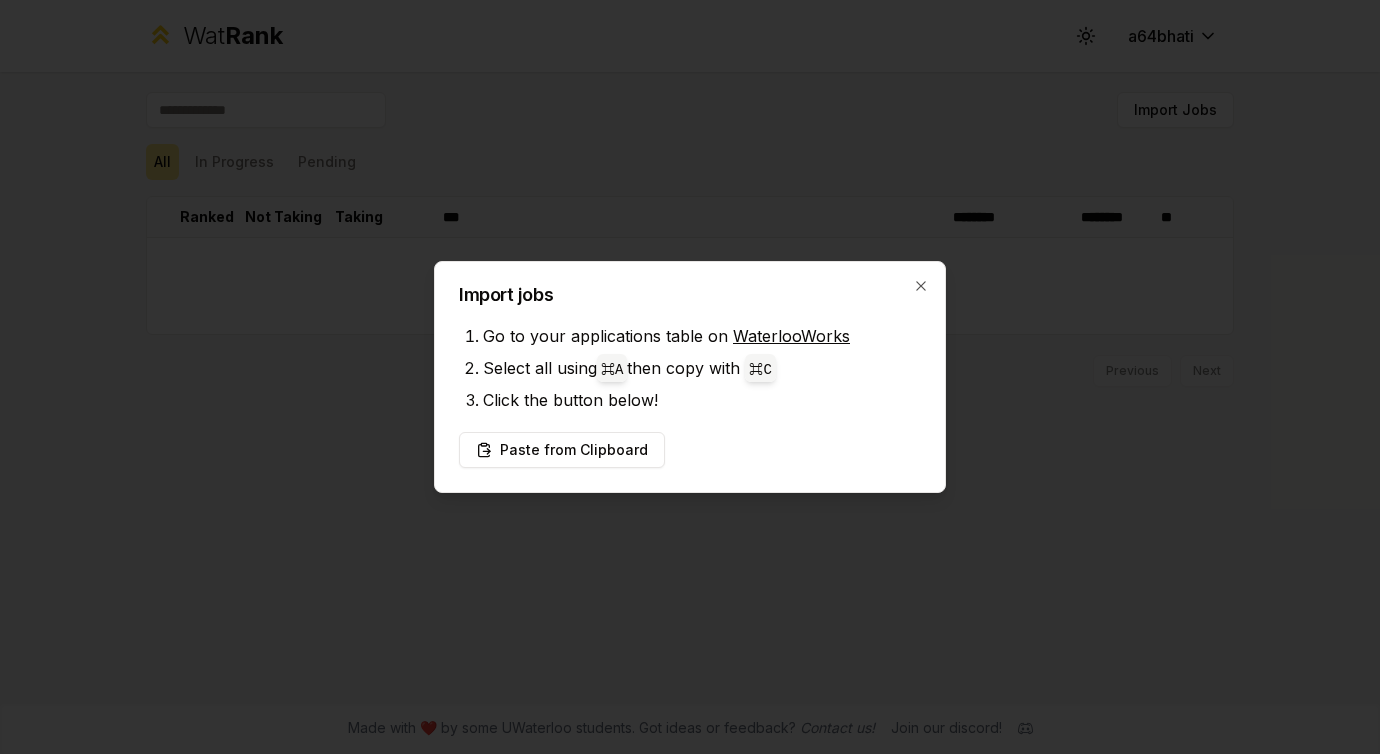 type 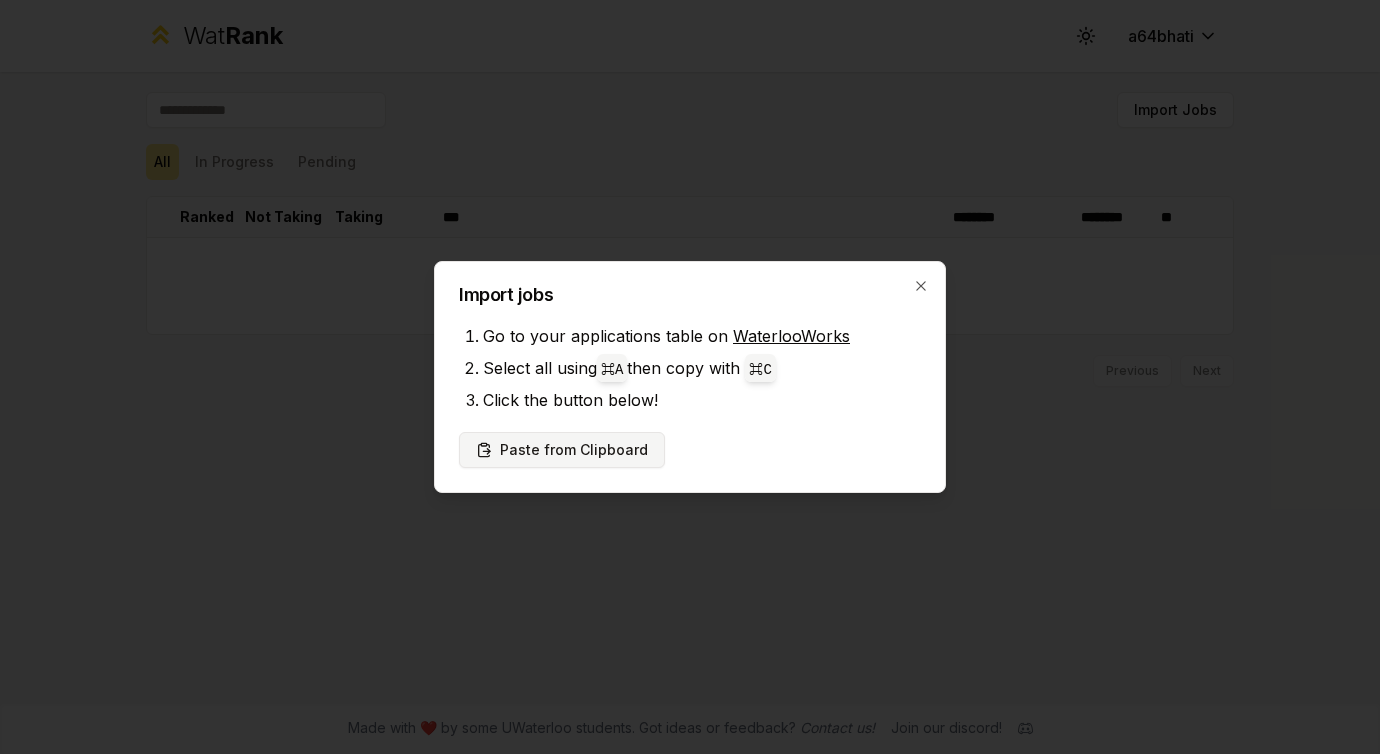 click on "Paste from Clipboard" at bounding box center (562, 450) 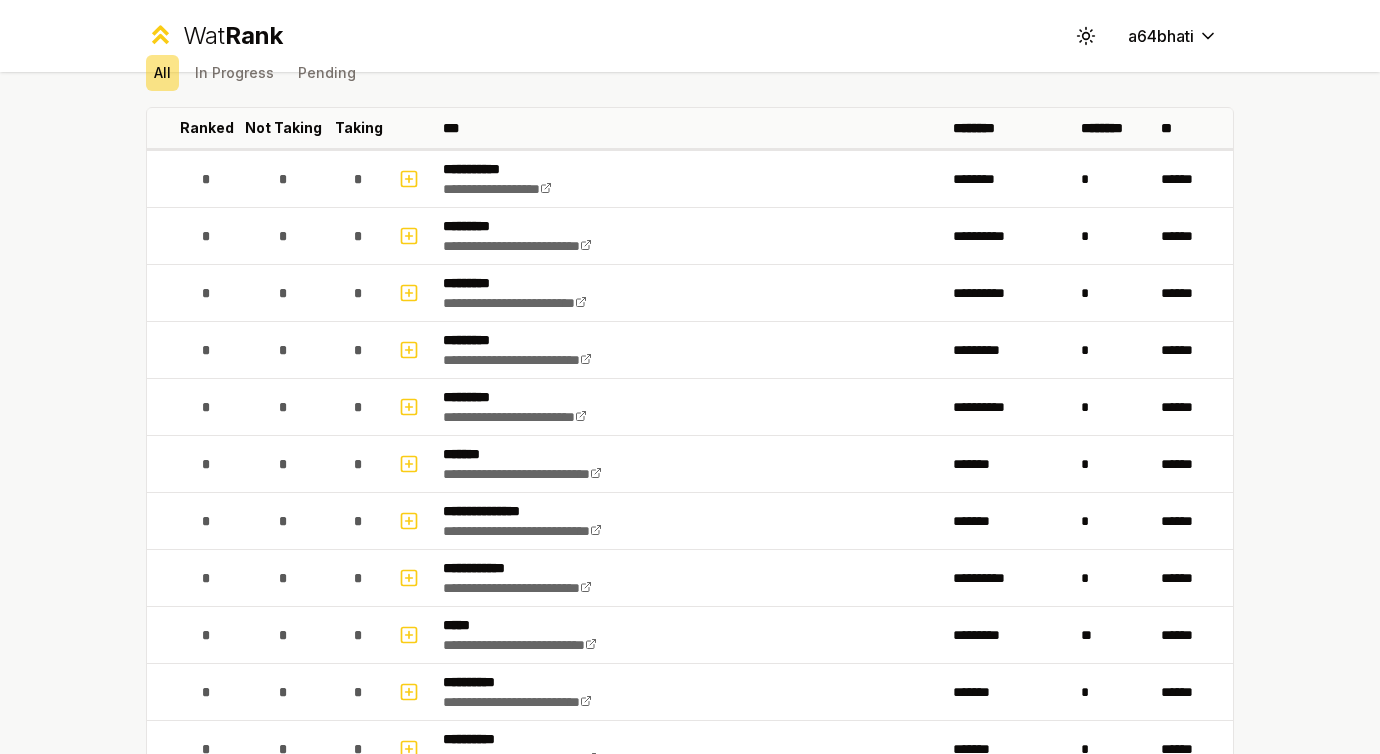 scroll, scrollTop: 0, scrollLeft: 0, axis: both 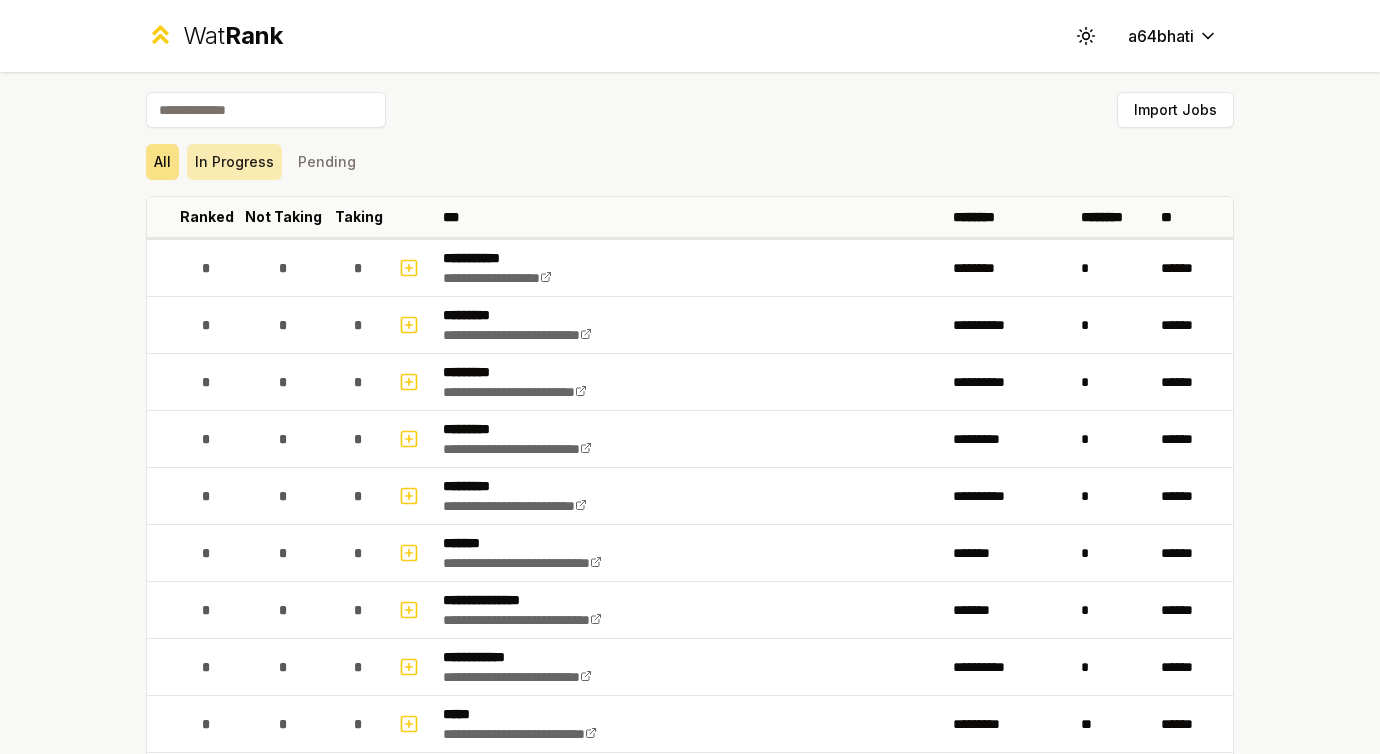 click on "In Progress" at bounding box center (234, 162) 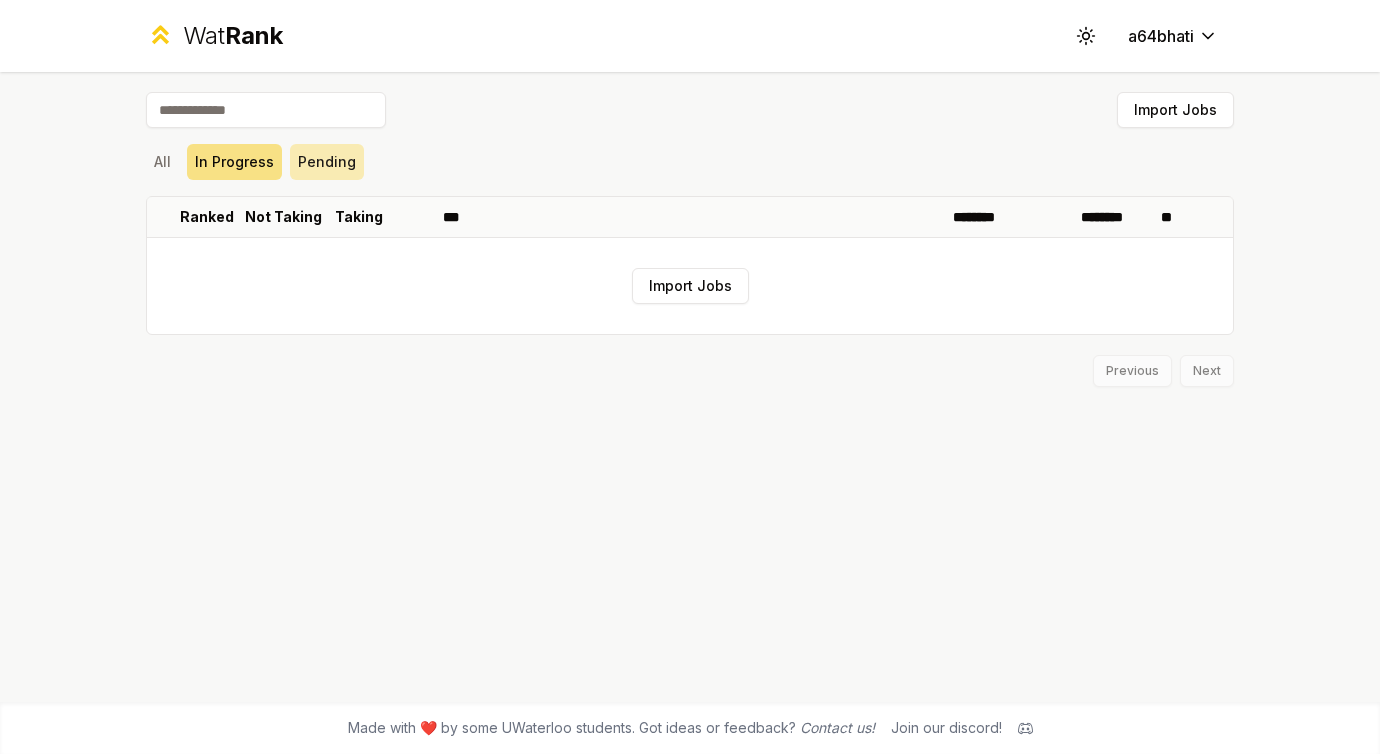 click on "Pending" at bounding box center (327, 162) 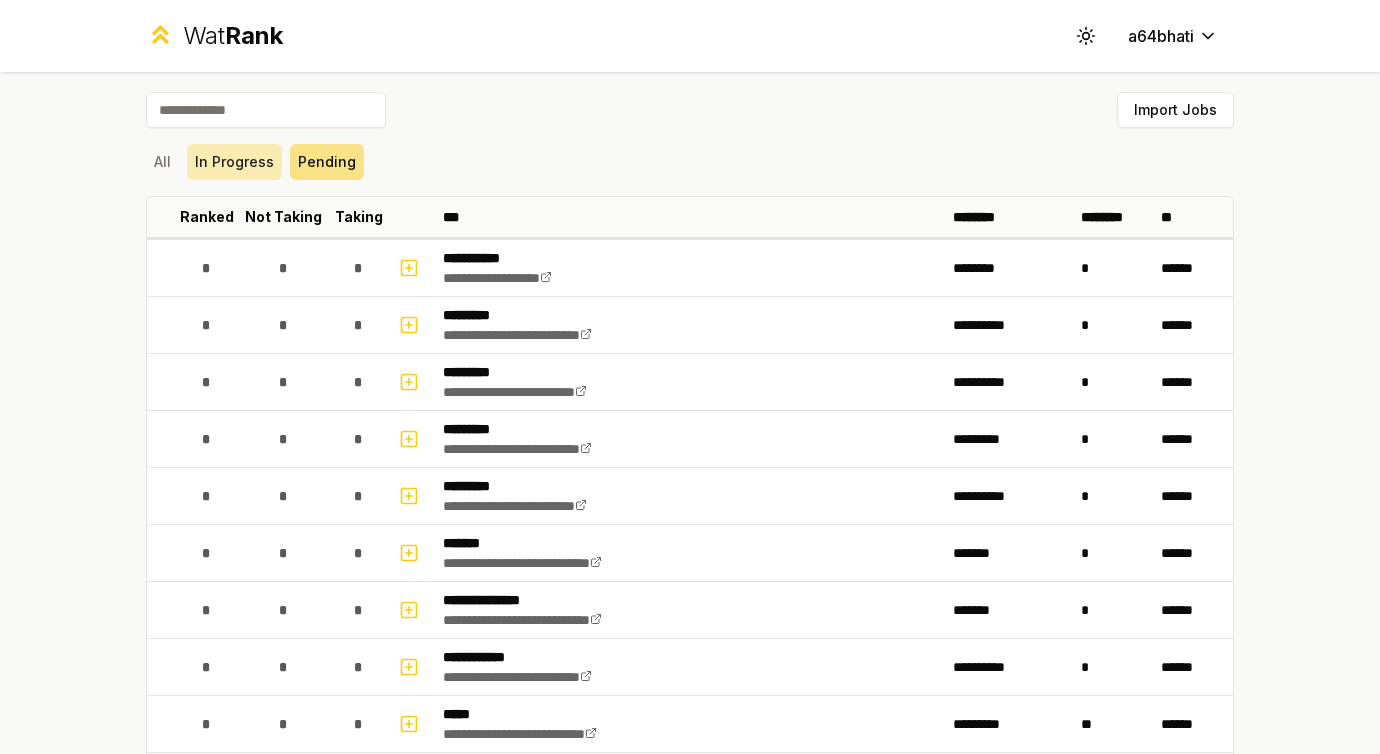 click on "In Progress" at bounding box center (234, 162) 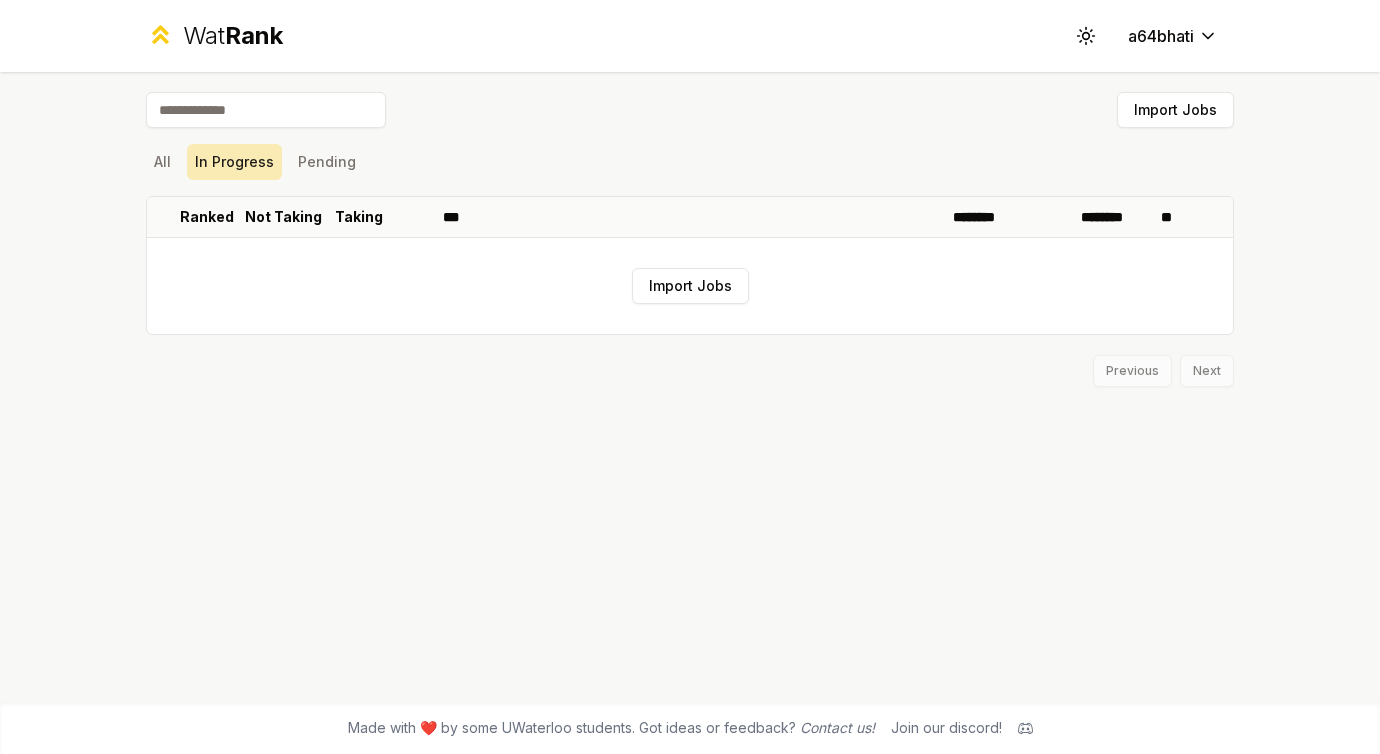 click on "In Progress" at bounding box center (234, 162) 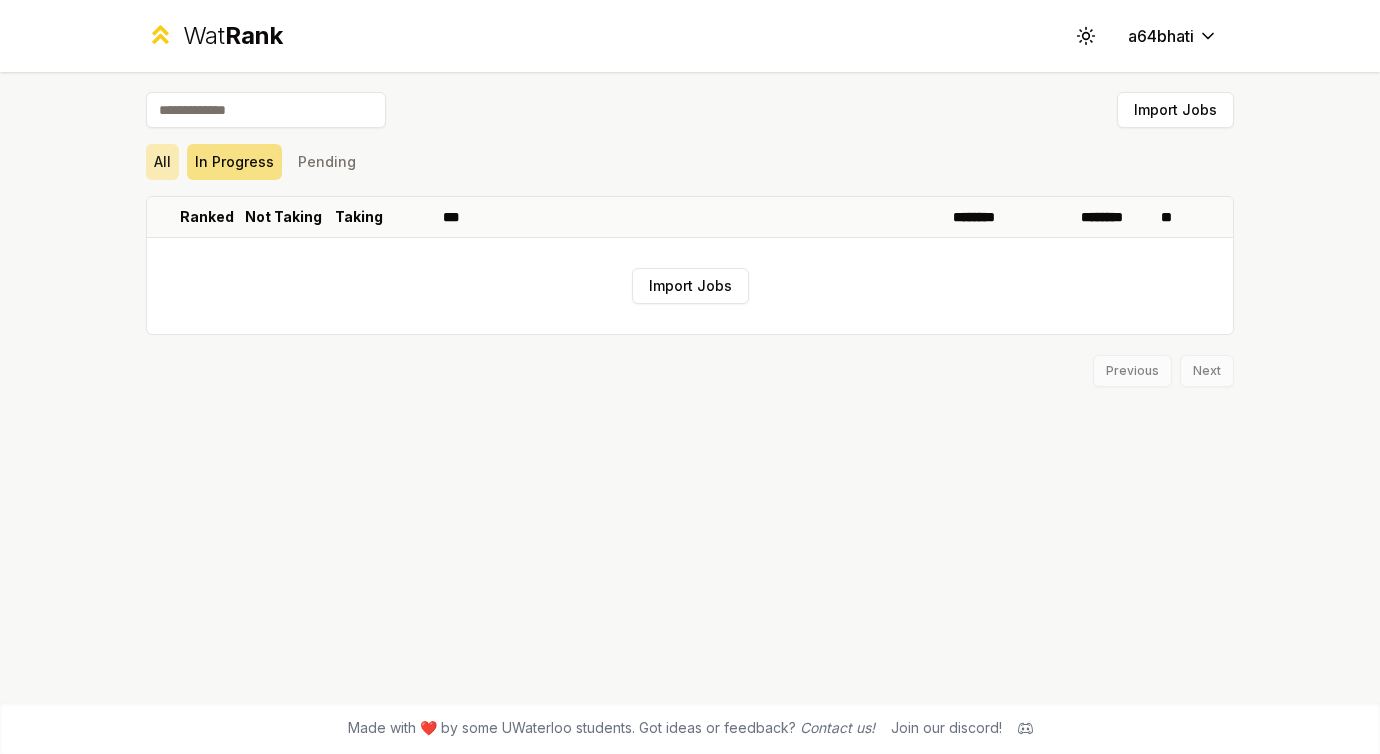 click on "All" at bounding box center (162, 162) 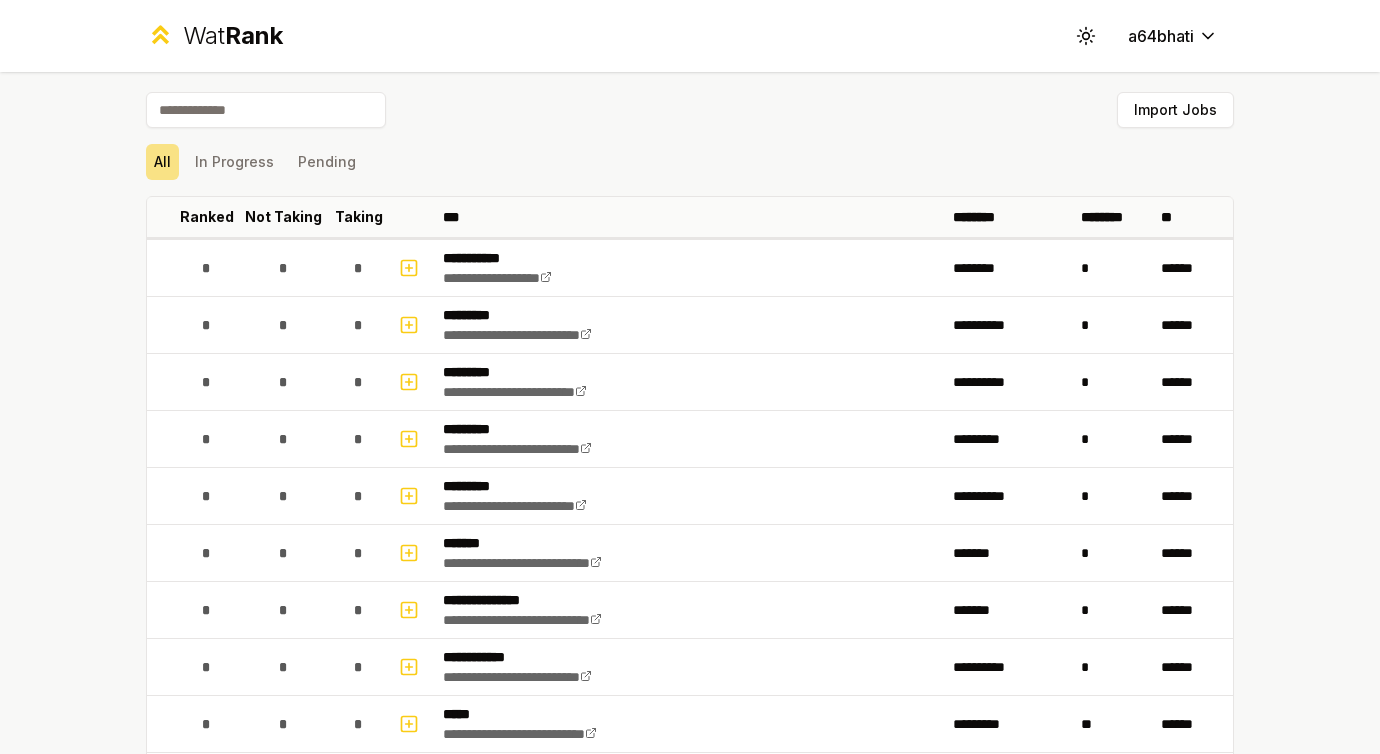 click on "All In Progress Pending" at bounding box center [690, 162] 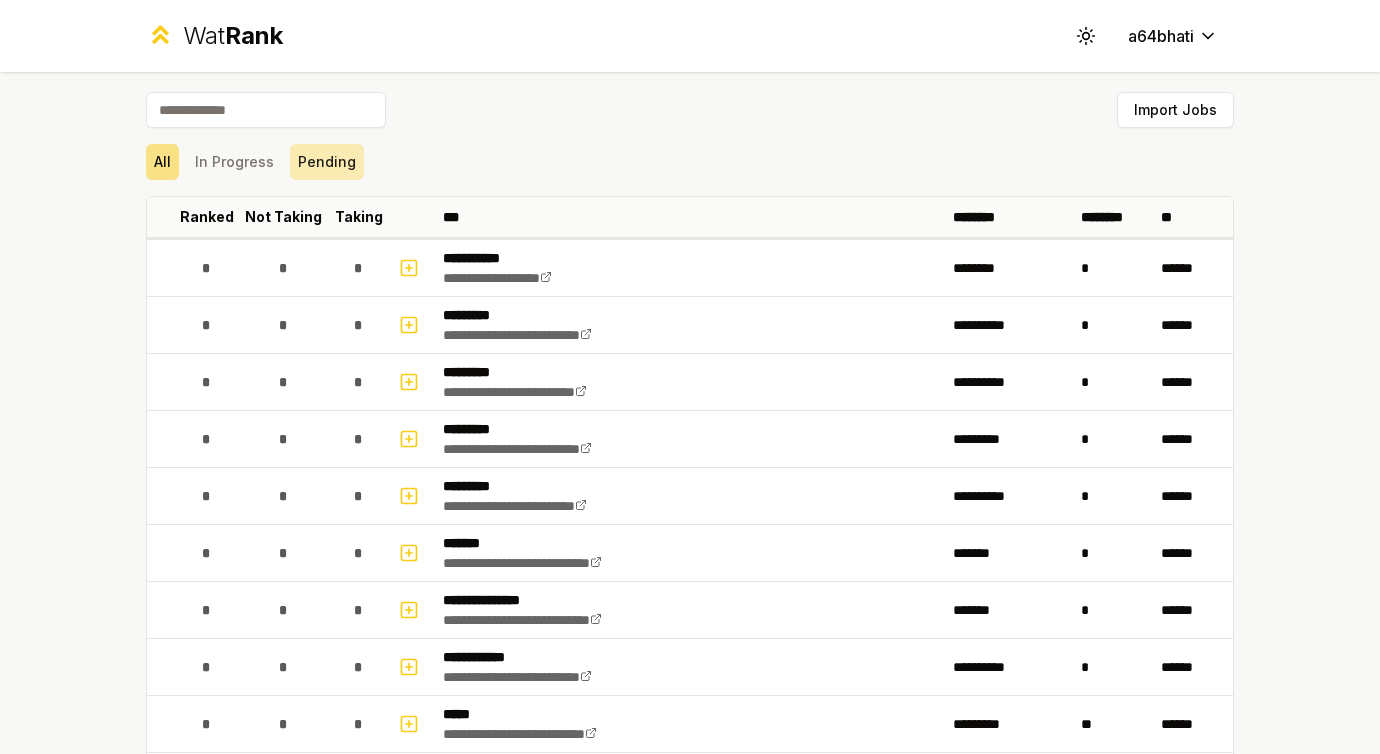 click on "Pending" at bounding box center (327, 162) 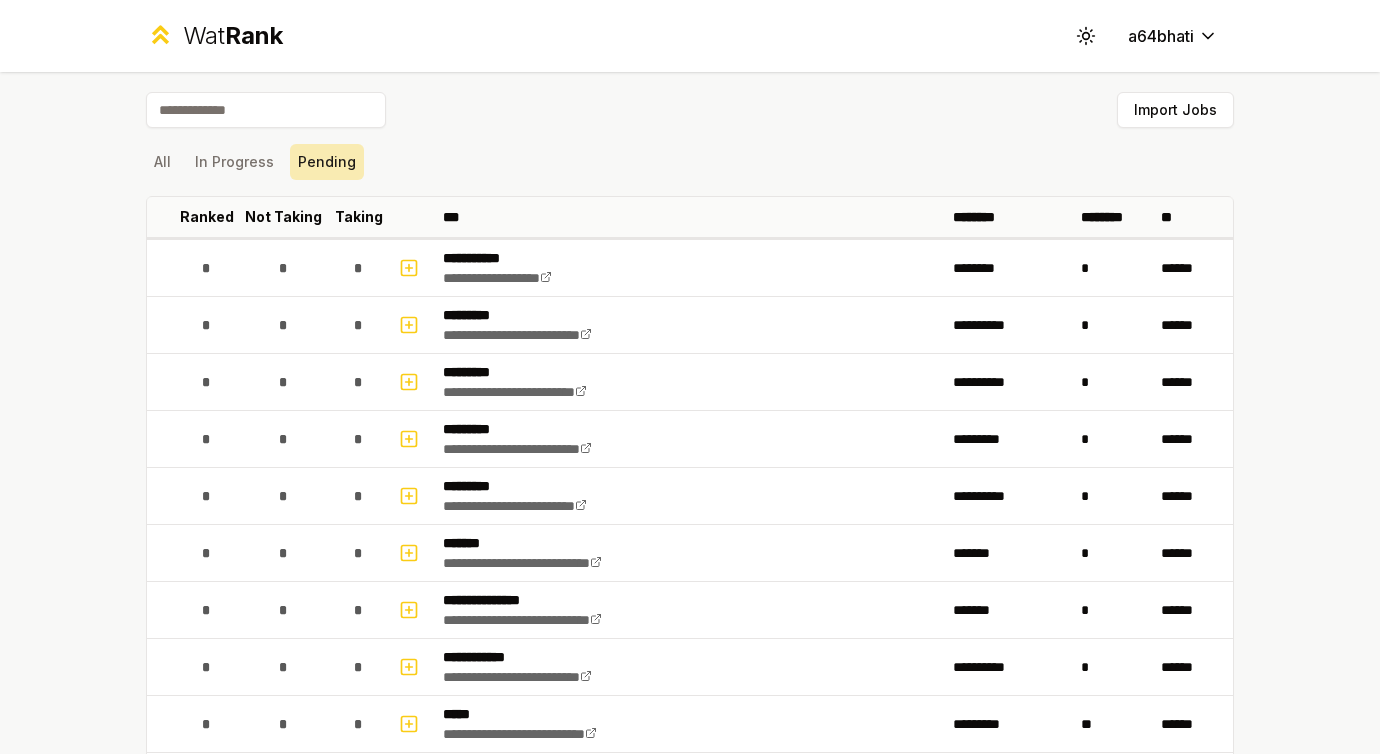 click on "Pending" at bounding box center [327, 162] 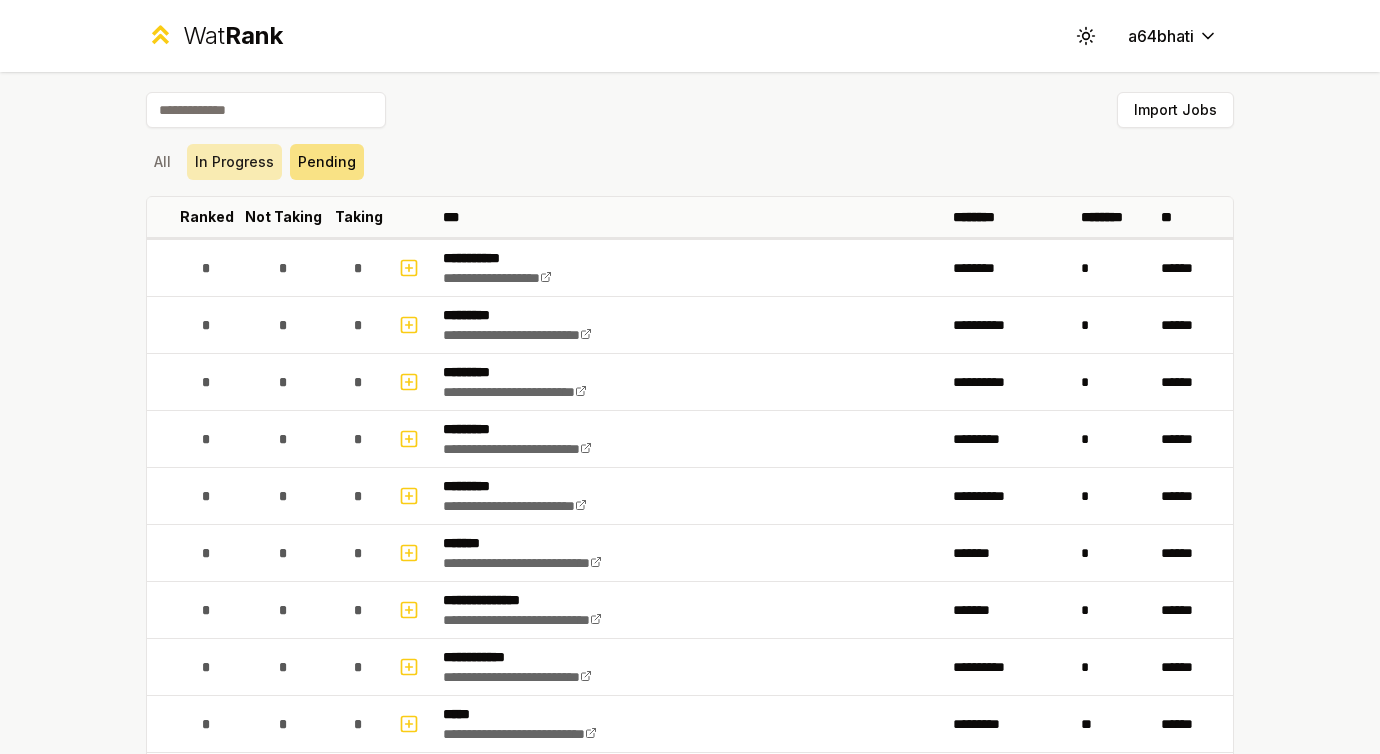 click on "In Progress" at bounding box center [234, 162] 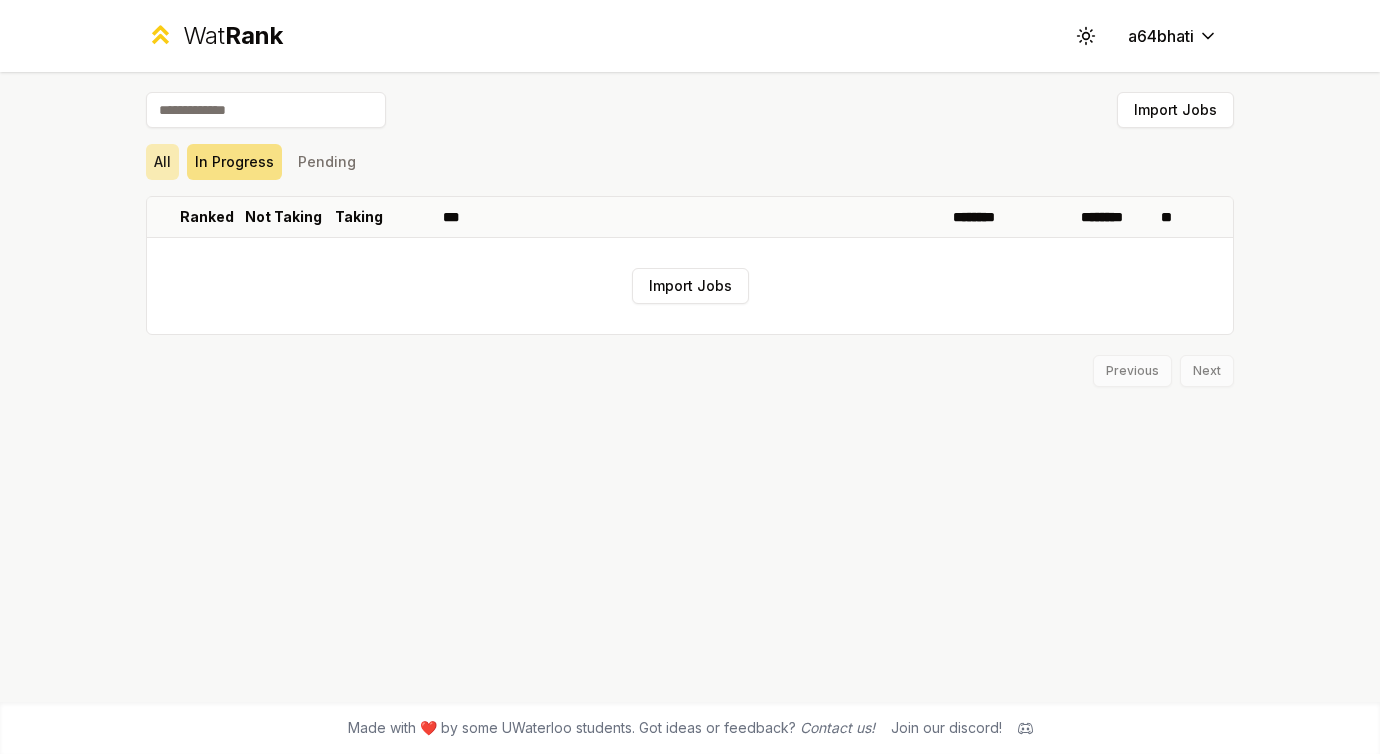 click on "All" at bounding box center (162, 162) 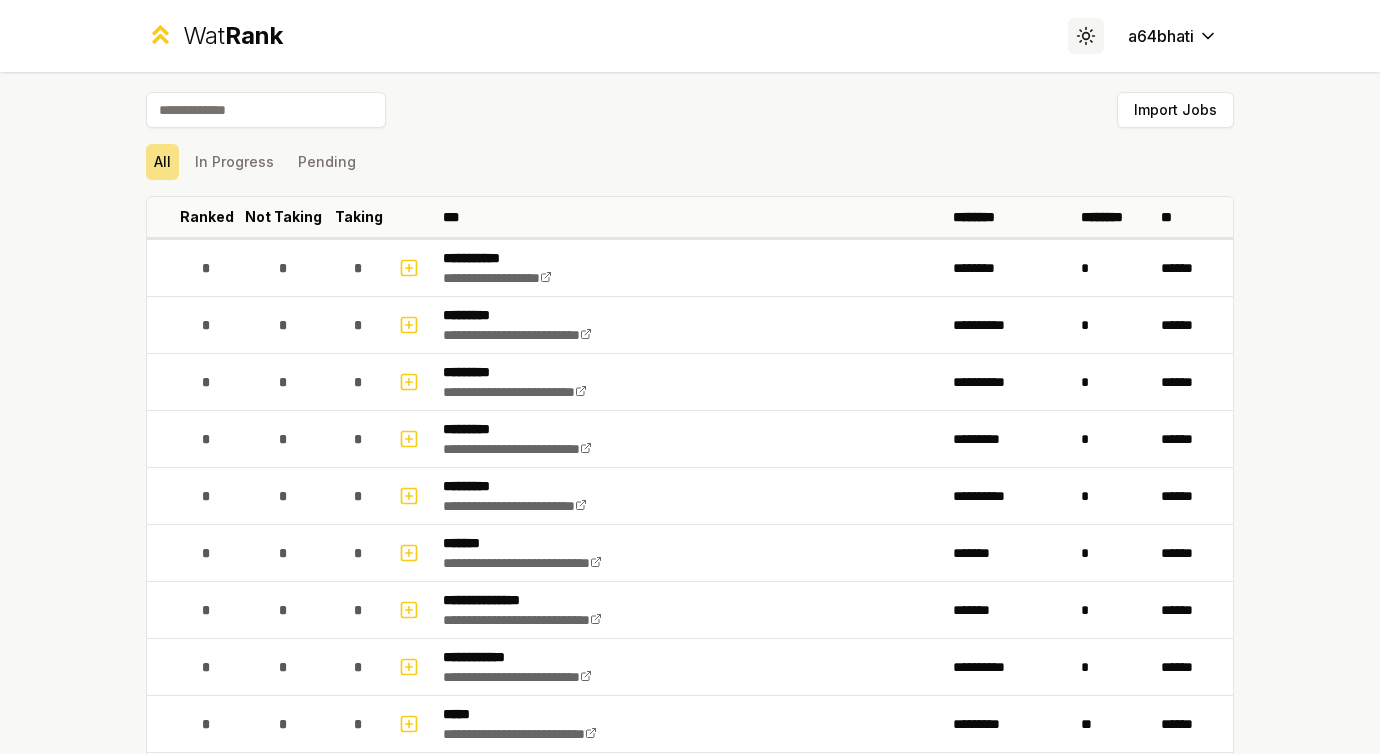 click on "Toggle theme" at bounding box center (1086, 36) 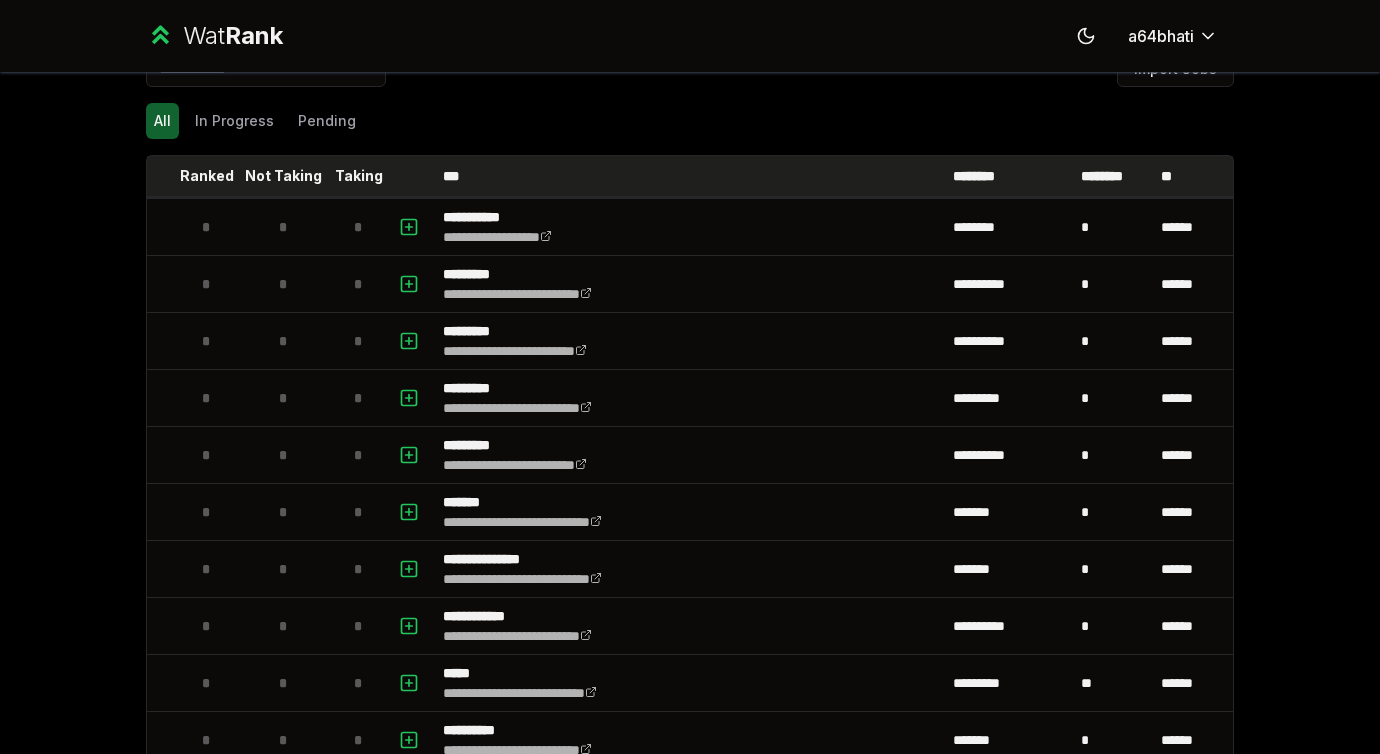 scroll, scrollTop: 0, scrollLeft: 0, axis: both 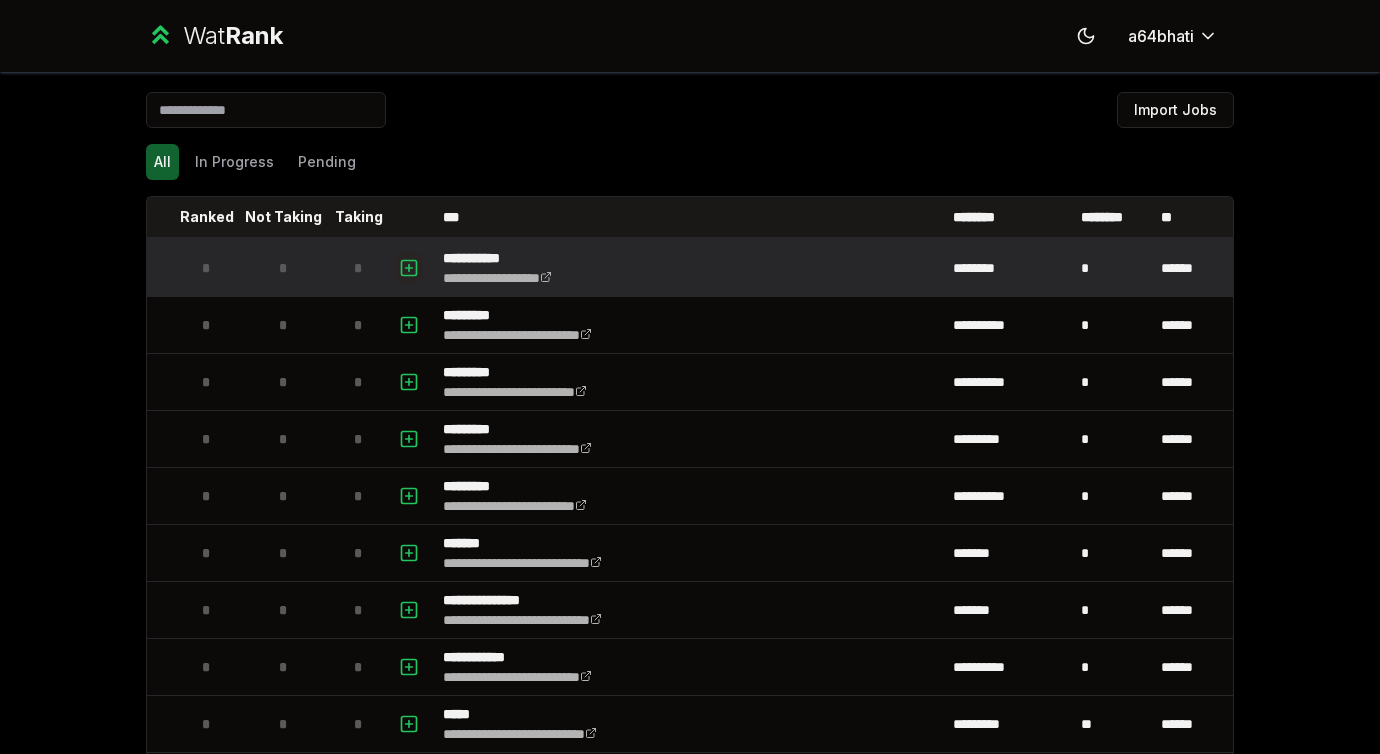 click 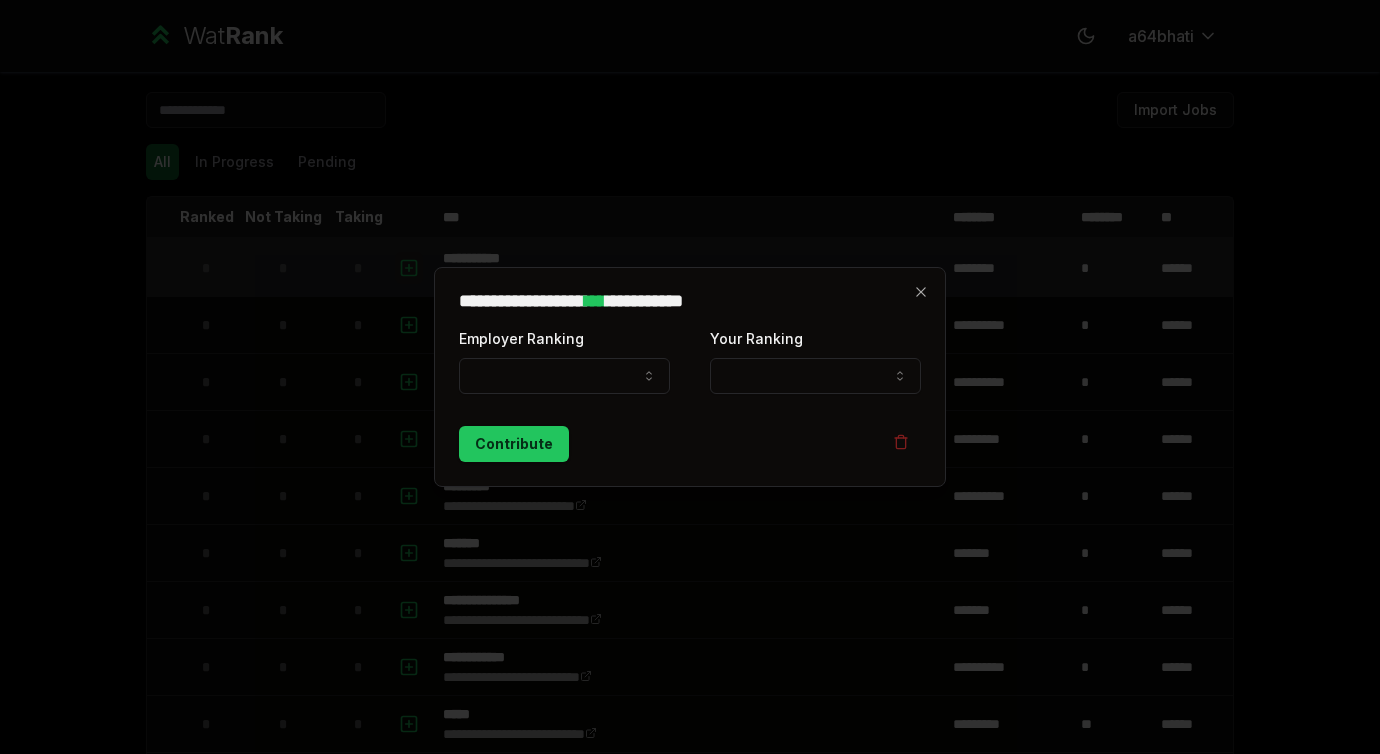 type 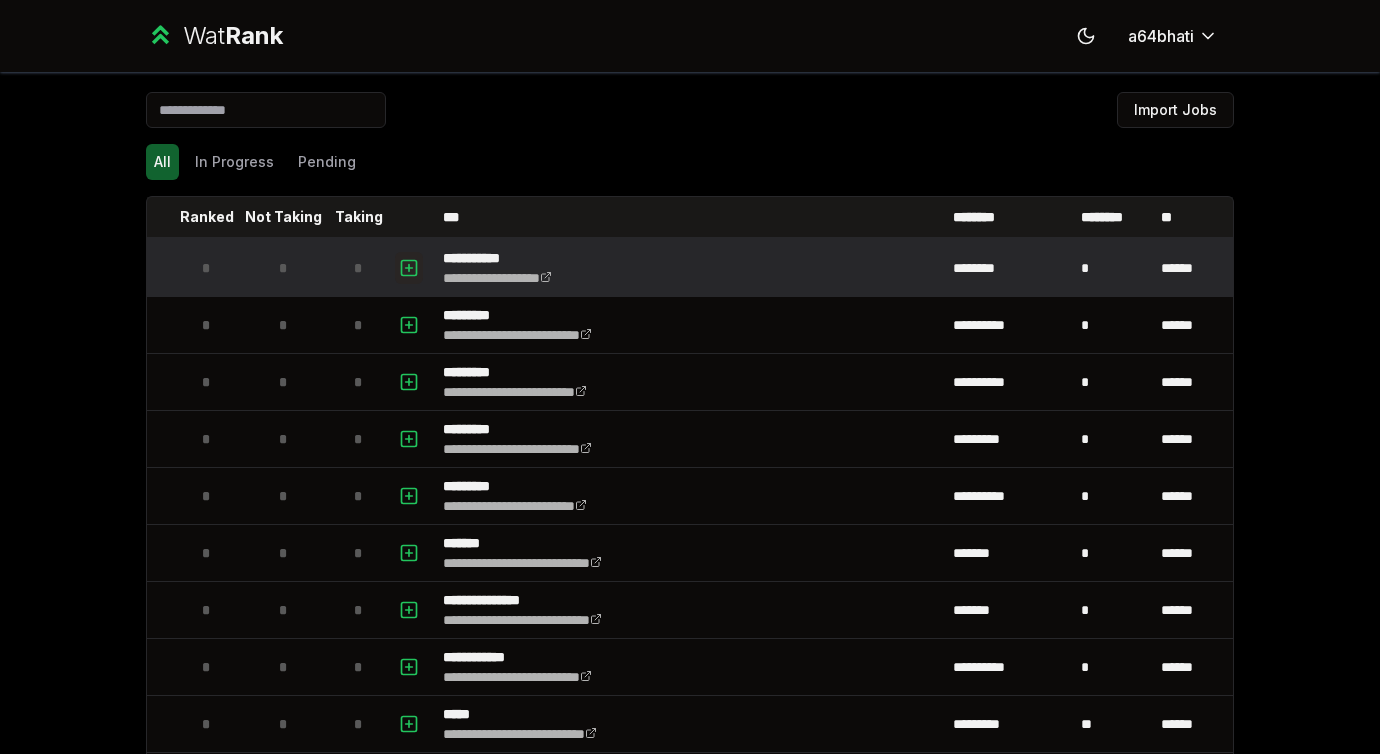 click 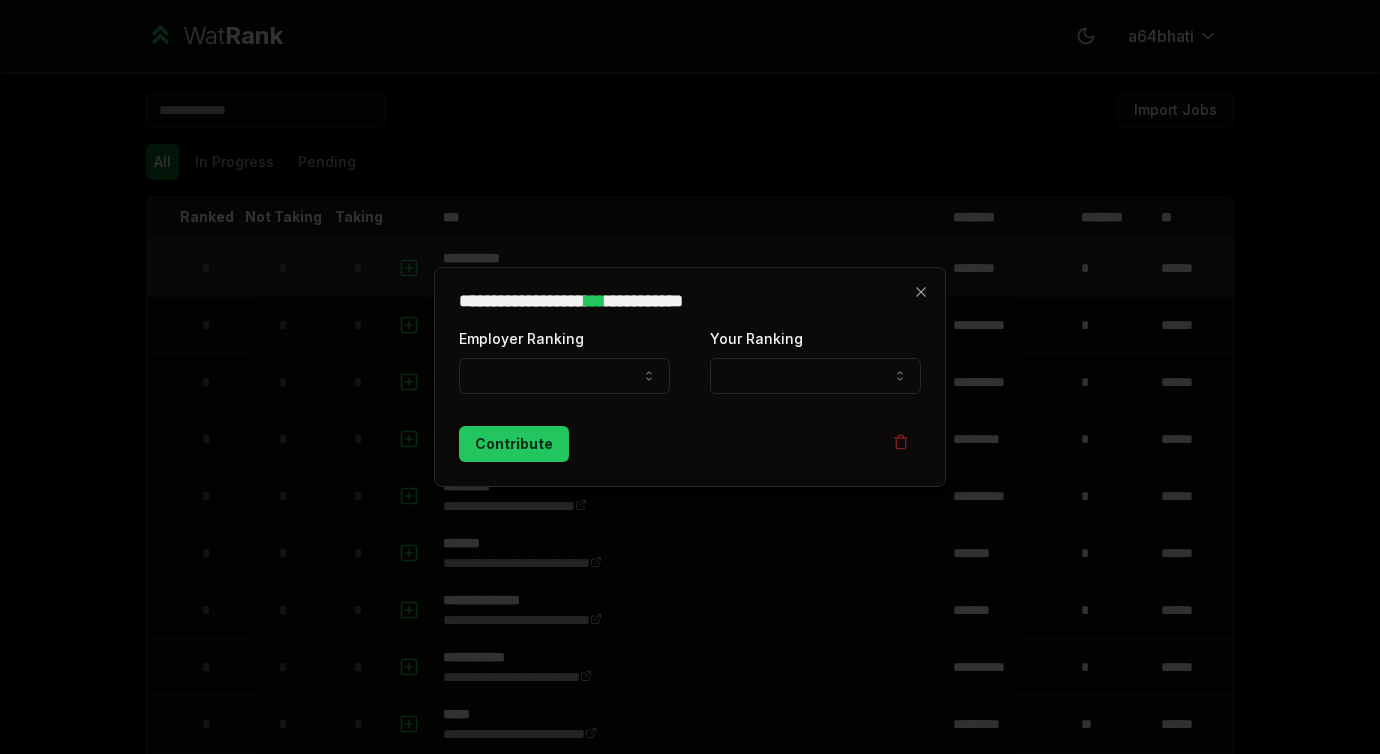 select 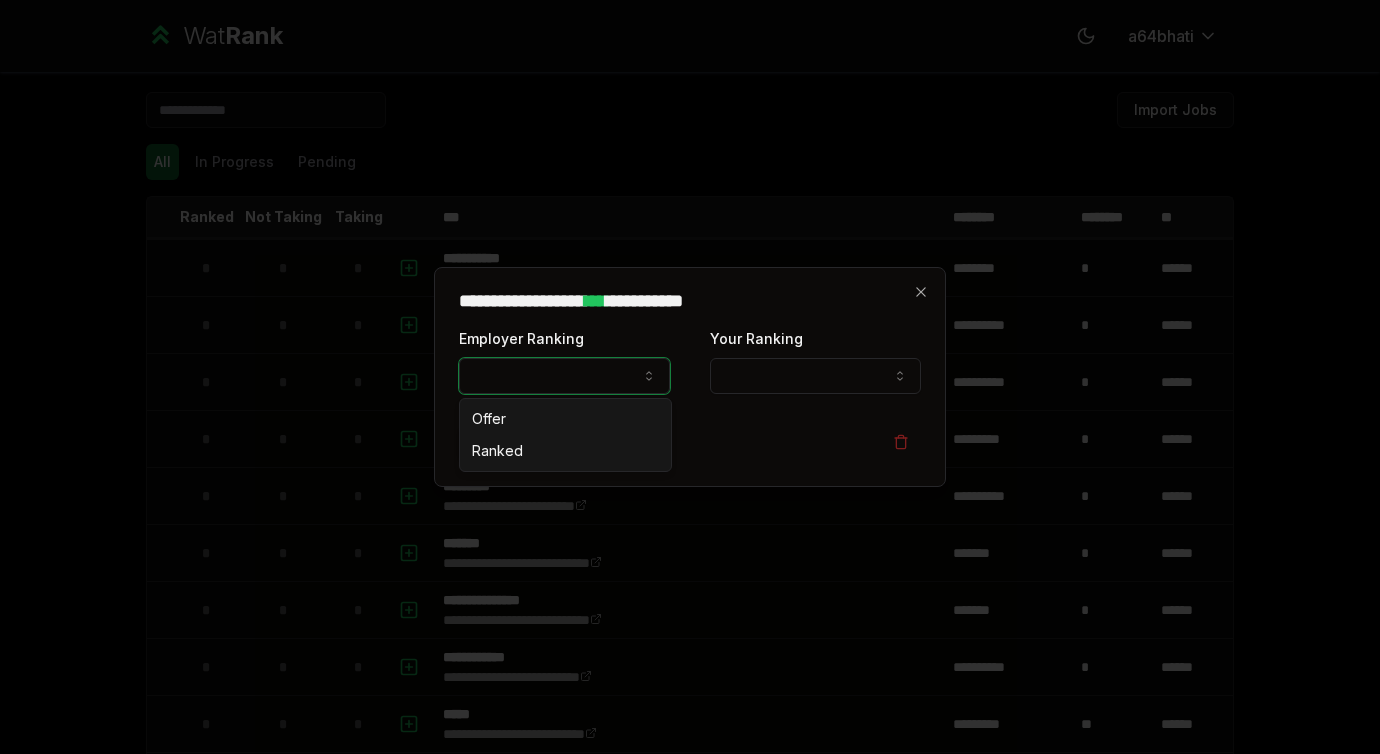 click on "Employer Ranking" at bounding box center [564, 376] 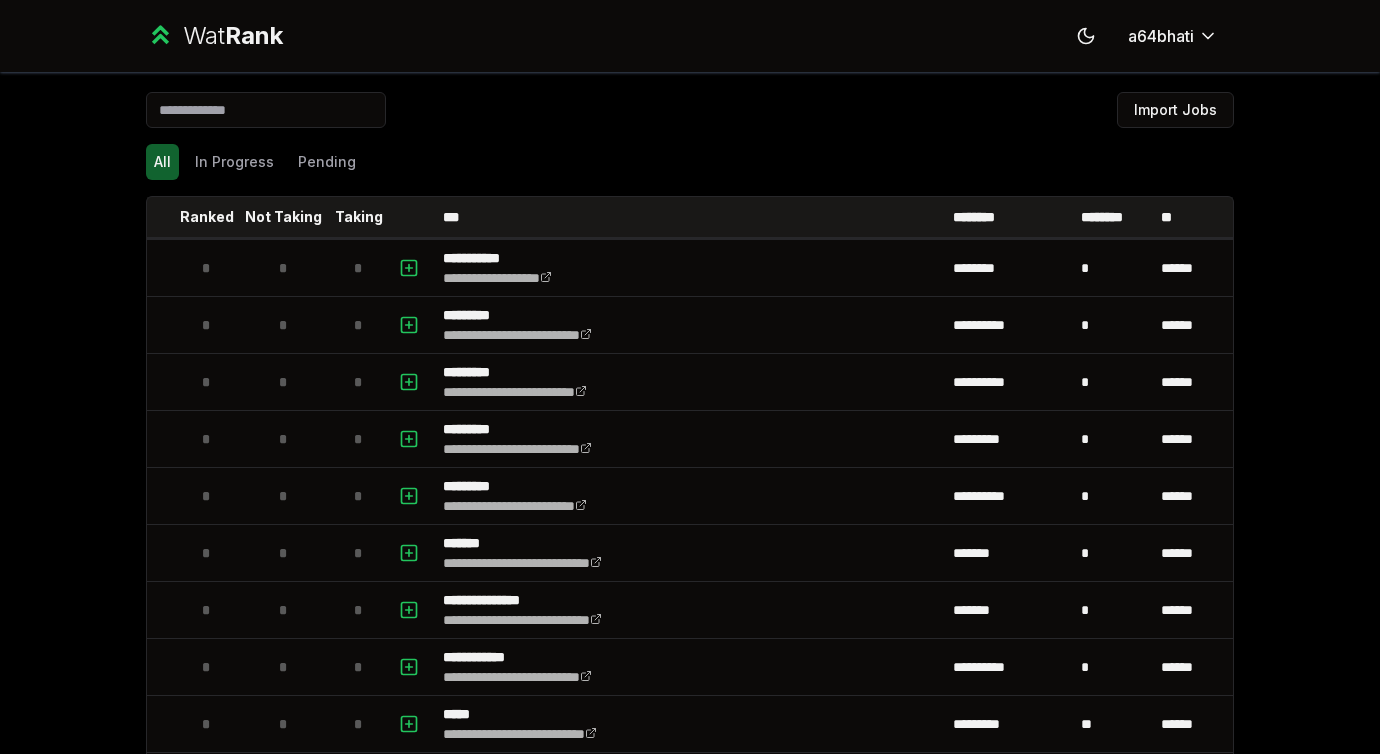 click at bounding box center [266, 110] 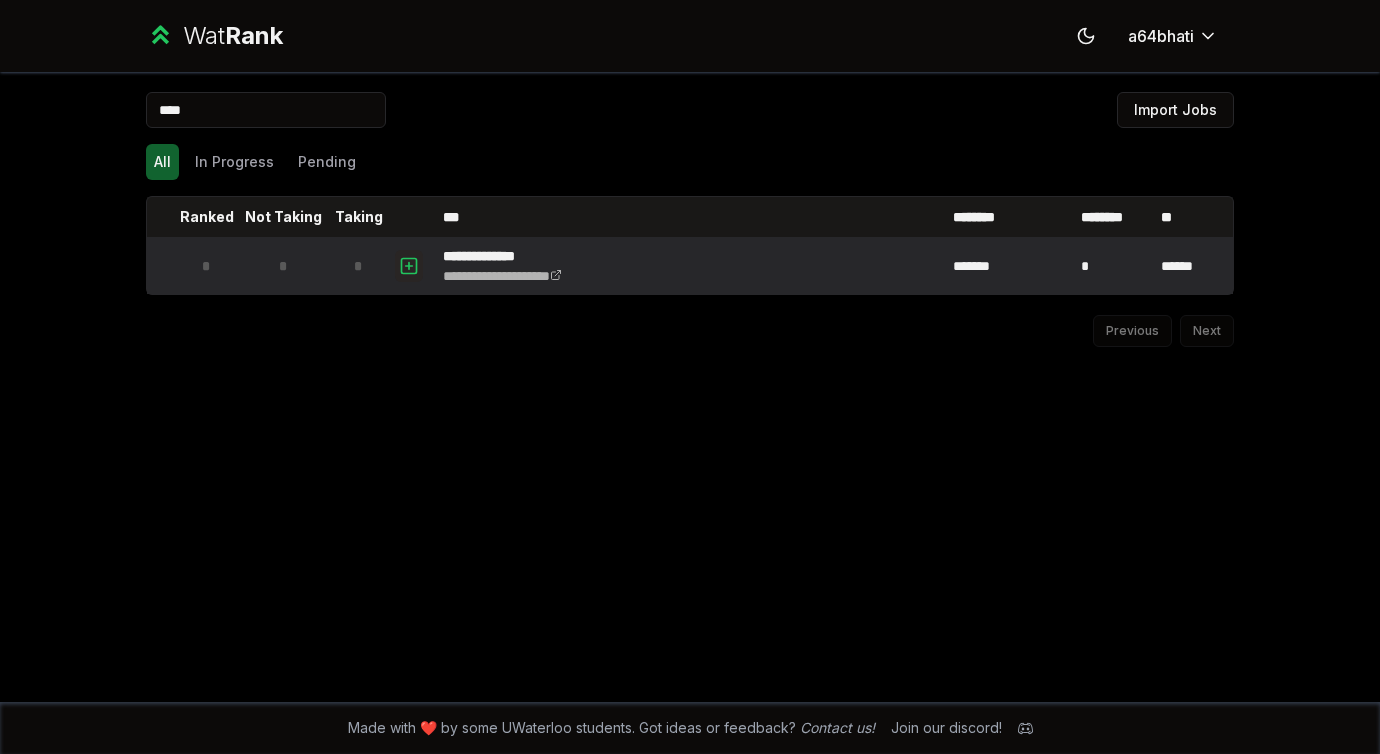 type on "****" 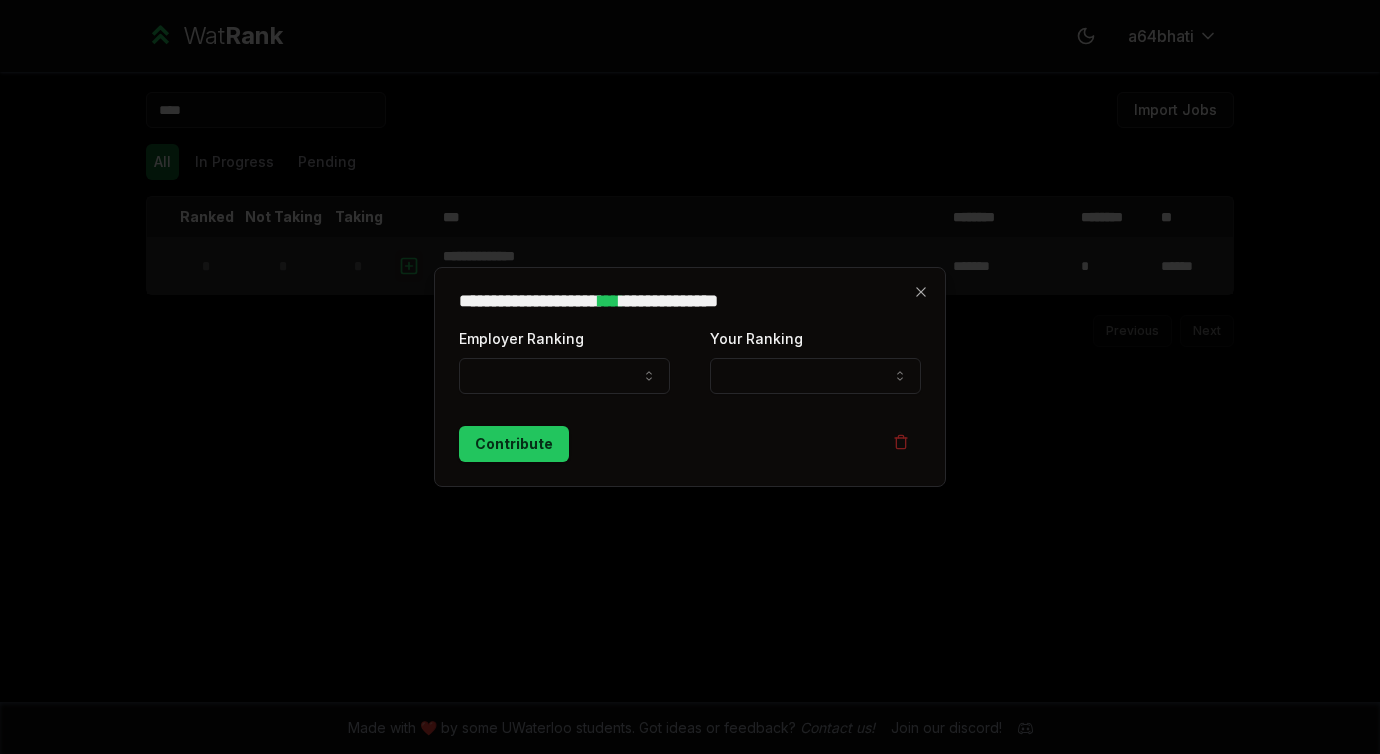 select 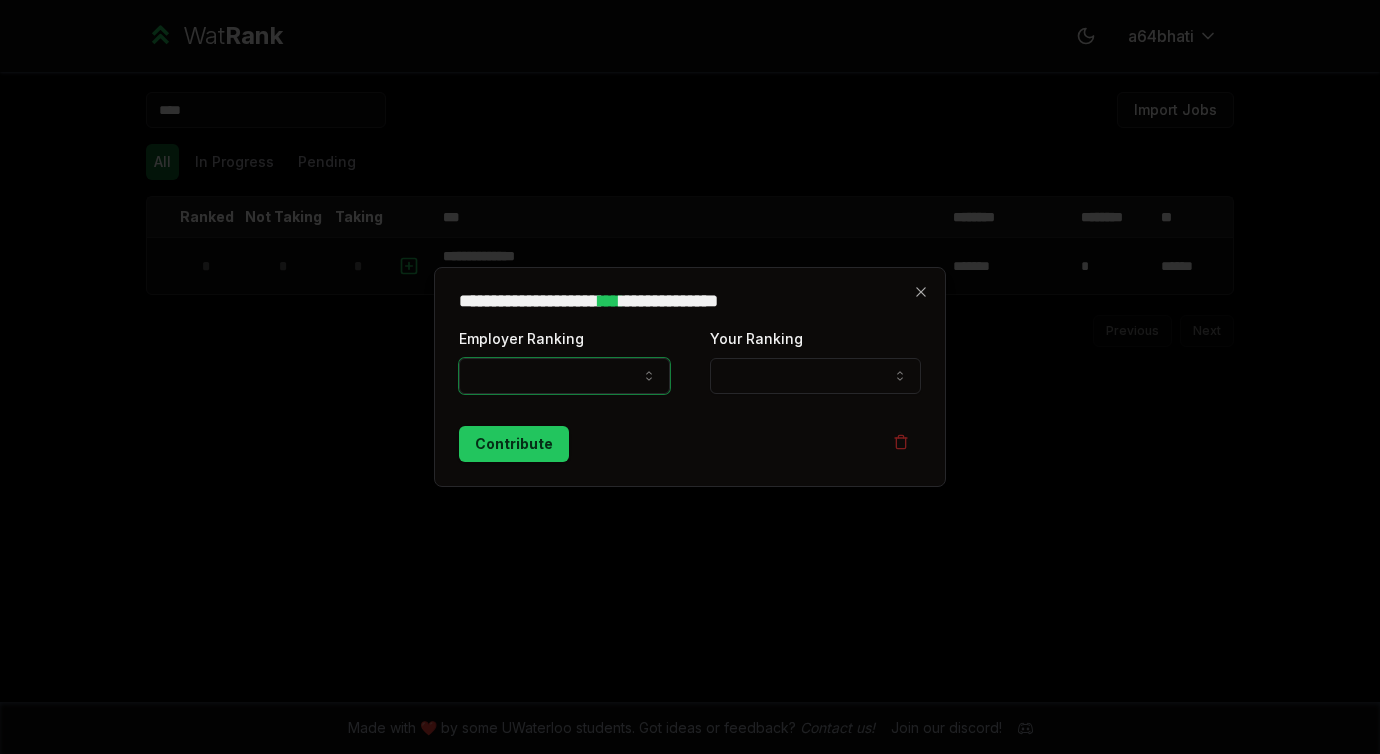 click on "Employer Ranking" at bounding box center (564, 376) 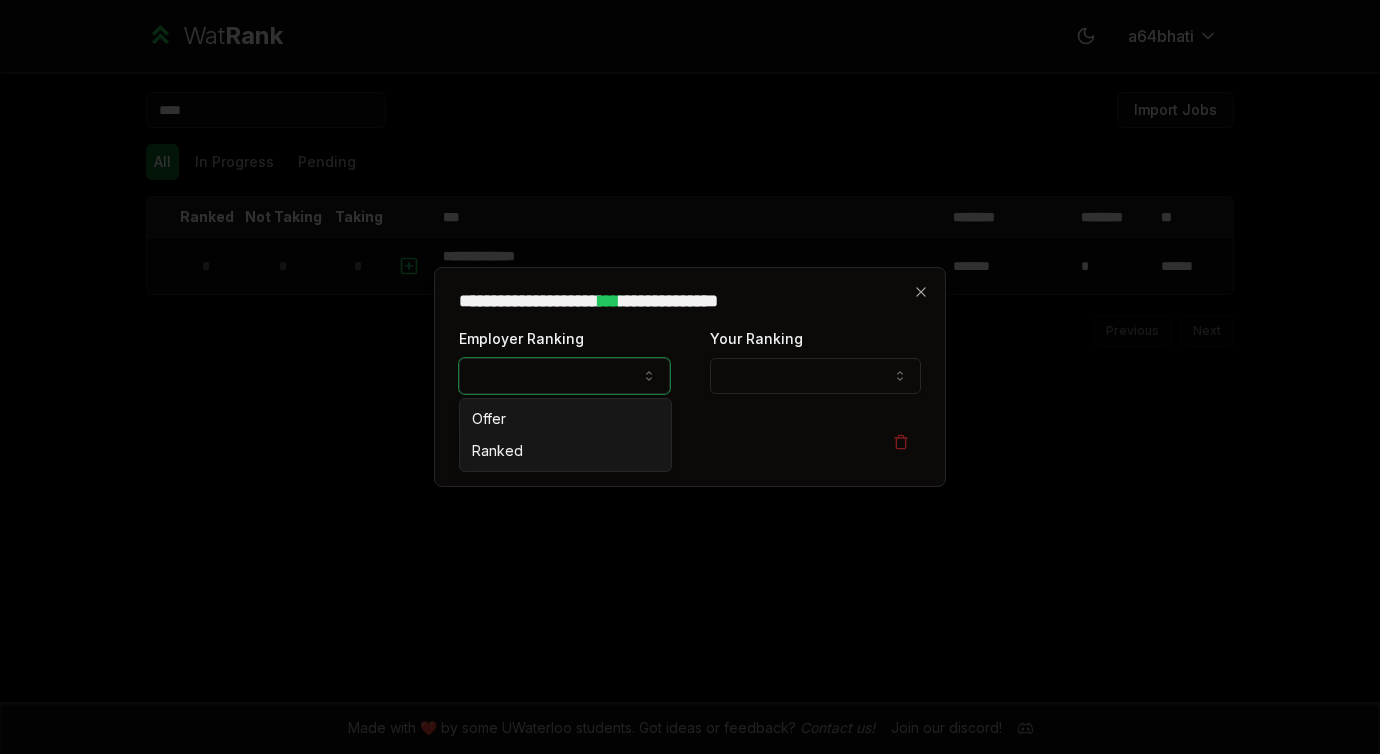 select on "******" 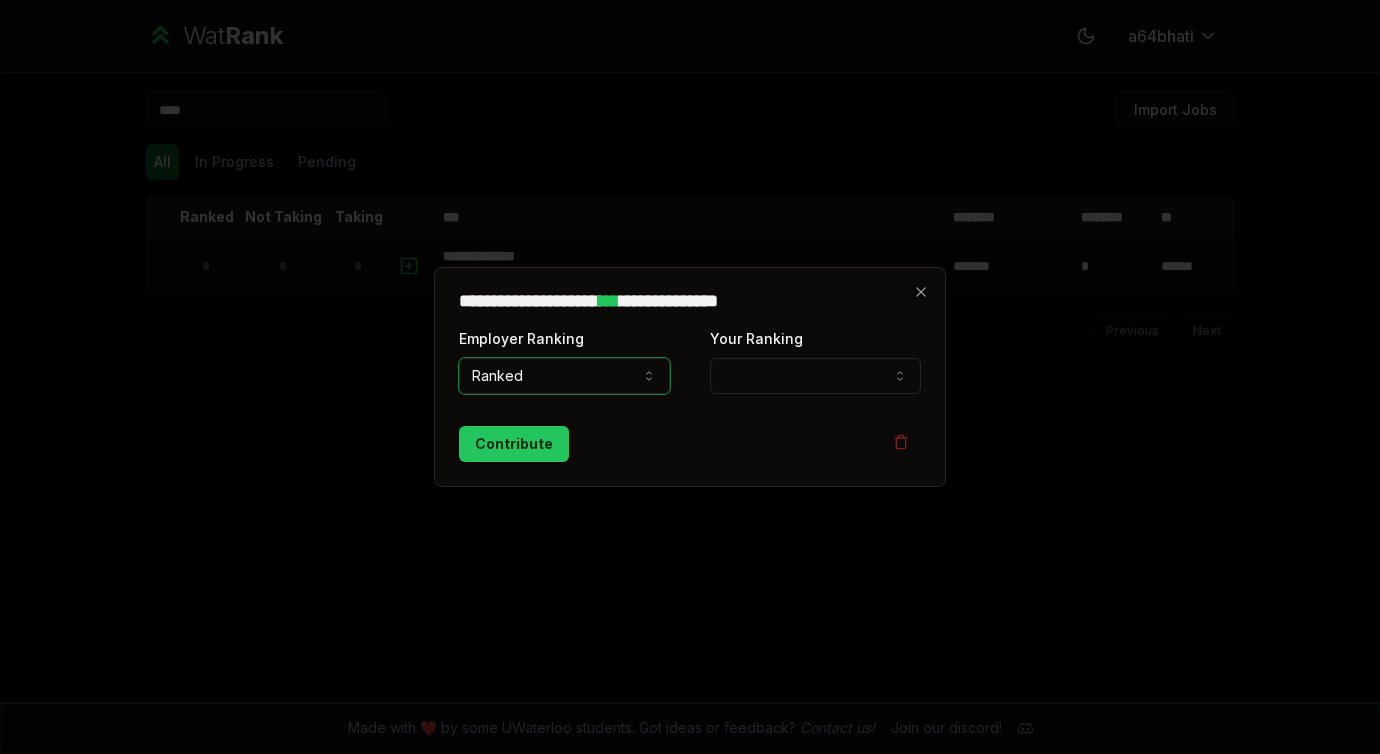 click on "Your Ranking" at bounding box center [815, 376] 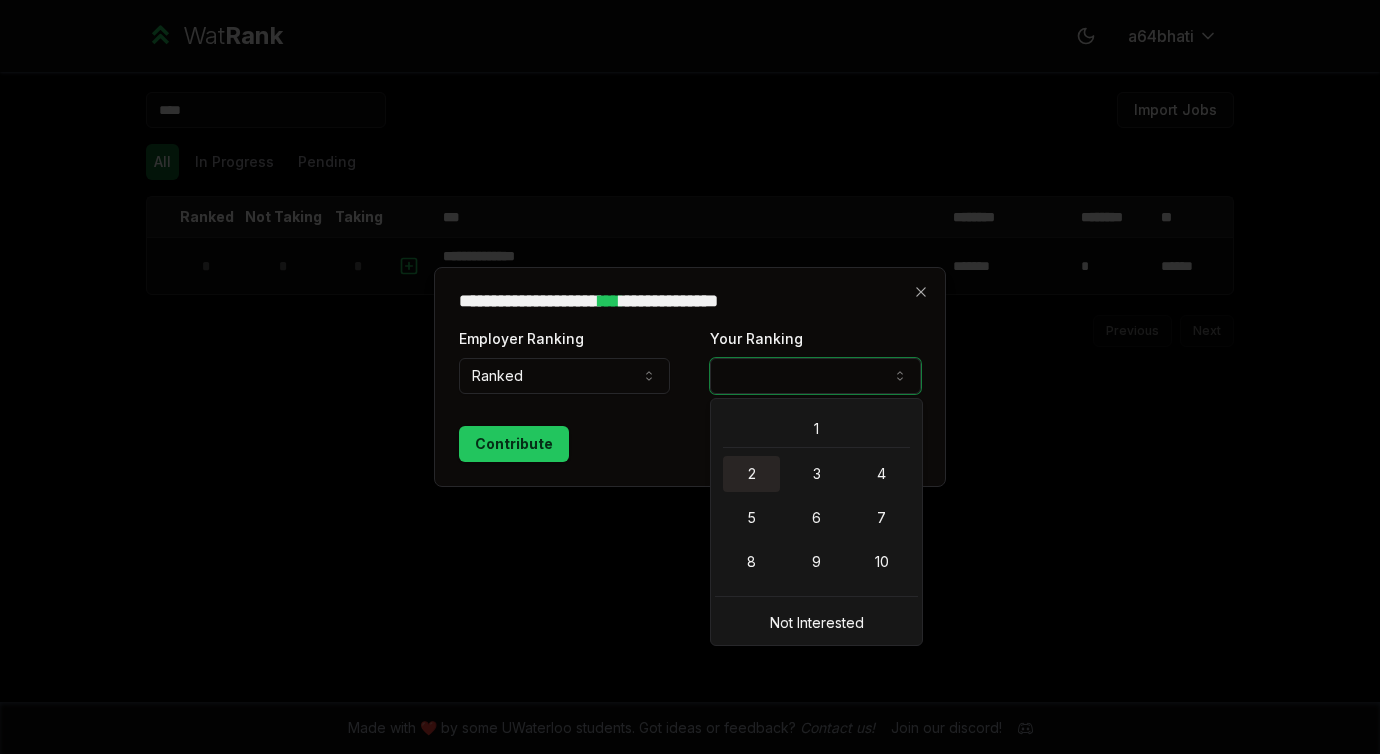 select on "*" 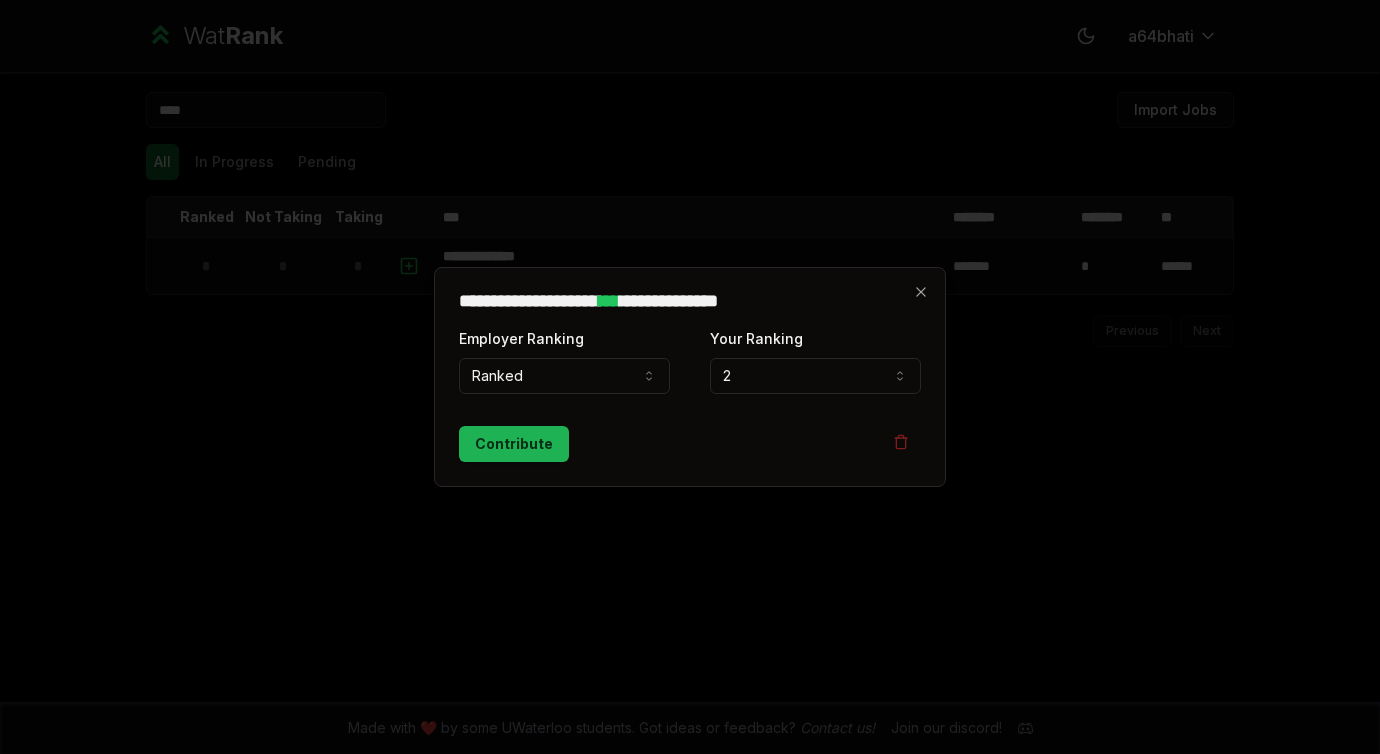 click on "Contribute" at bounding box center (514, 444) 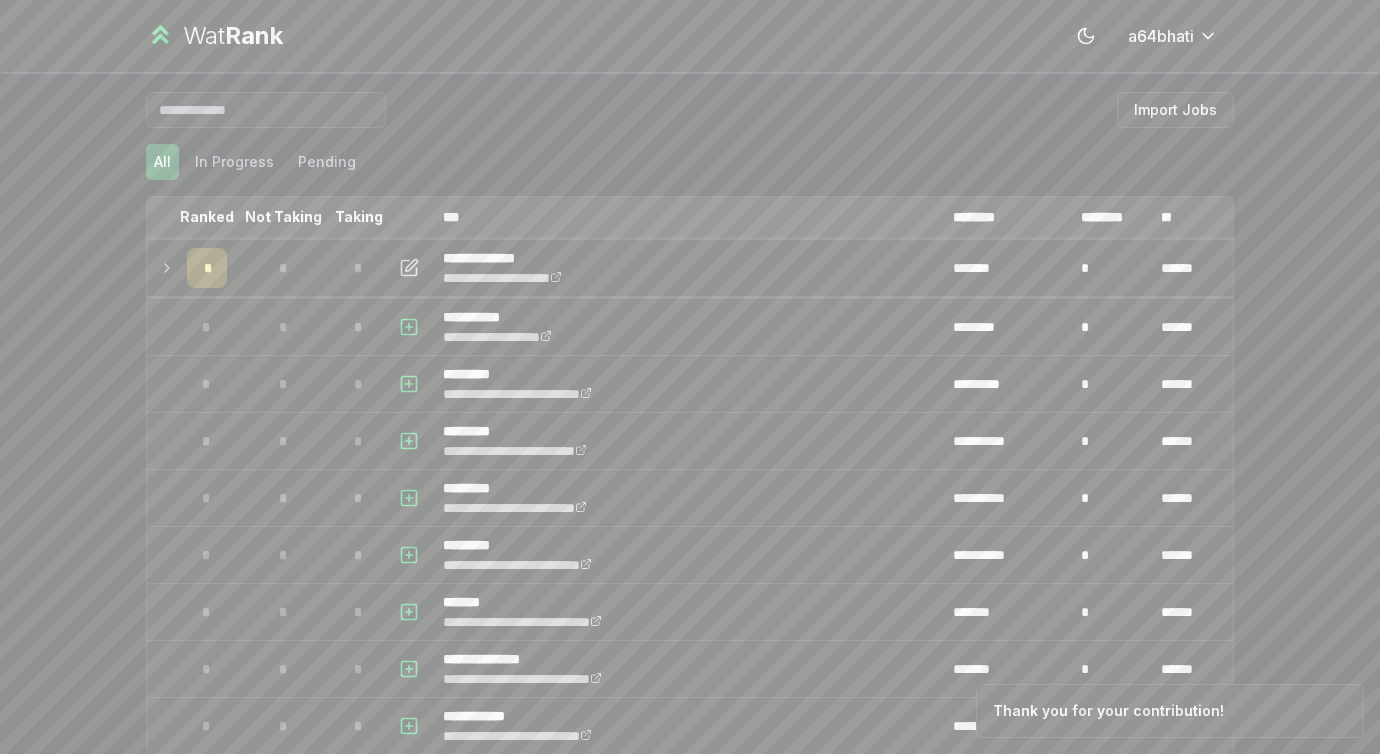 click at bounding box center [266, 110] 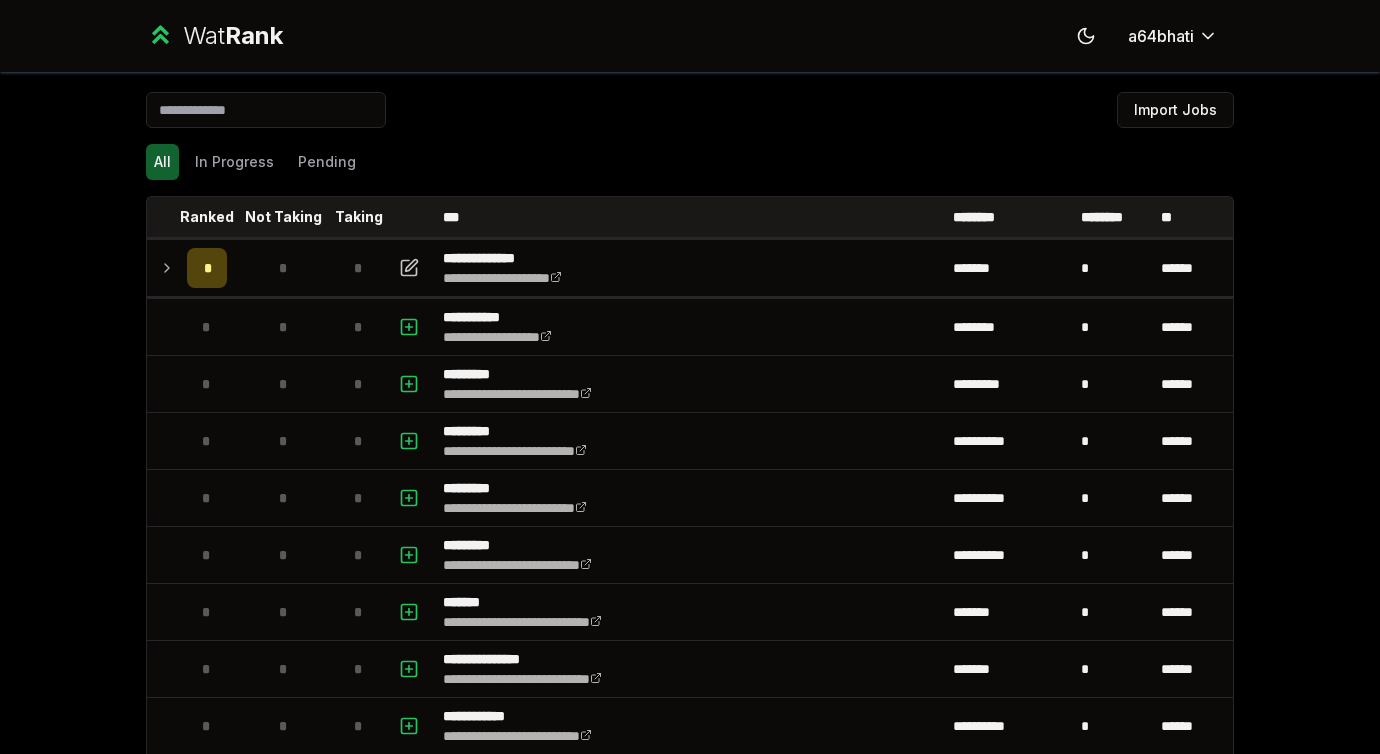type on "*" 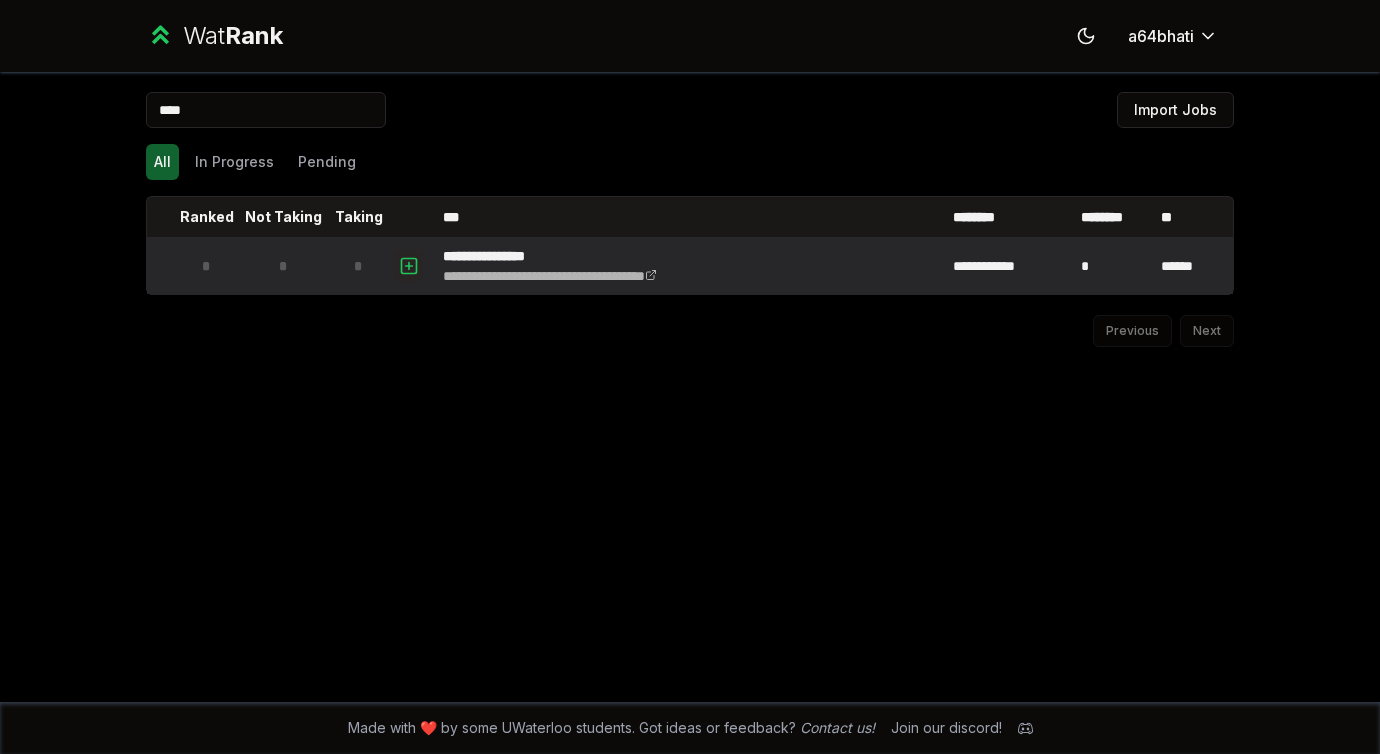 type on "****" 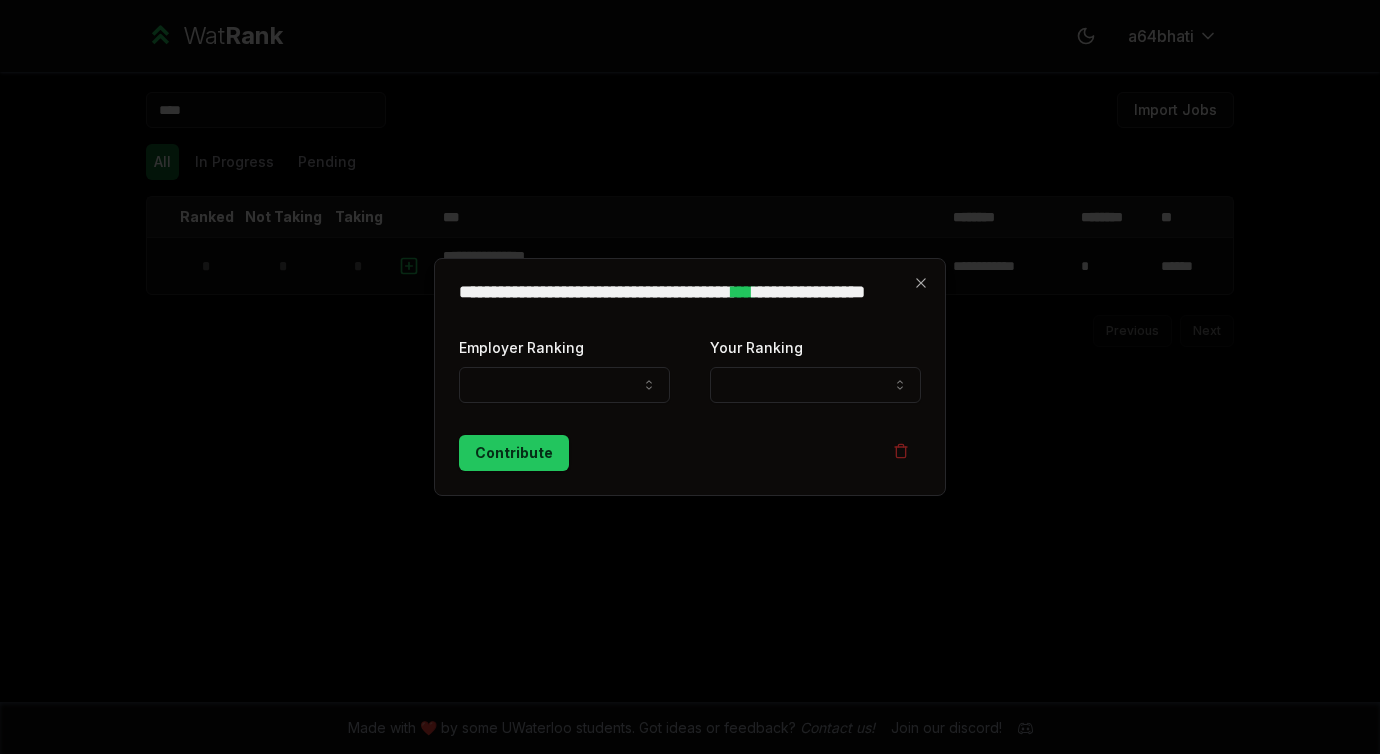 click on "**********" at bounding box center (690, 403) 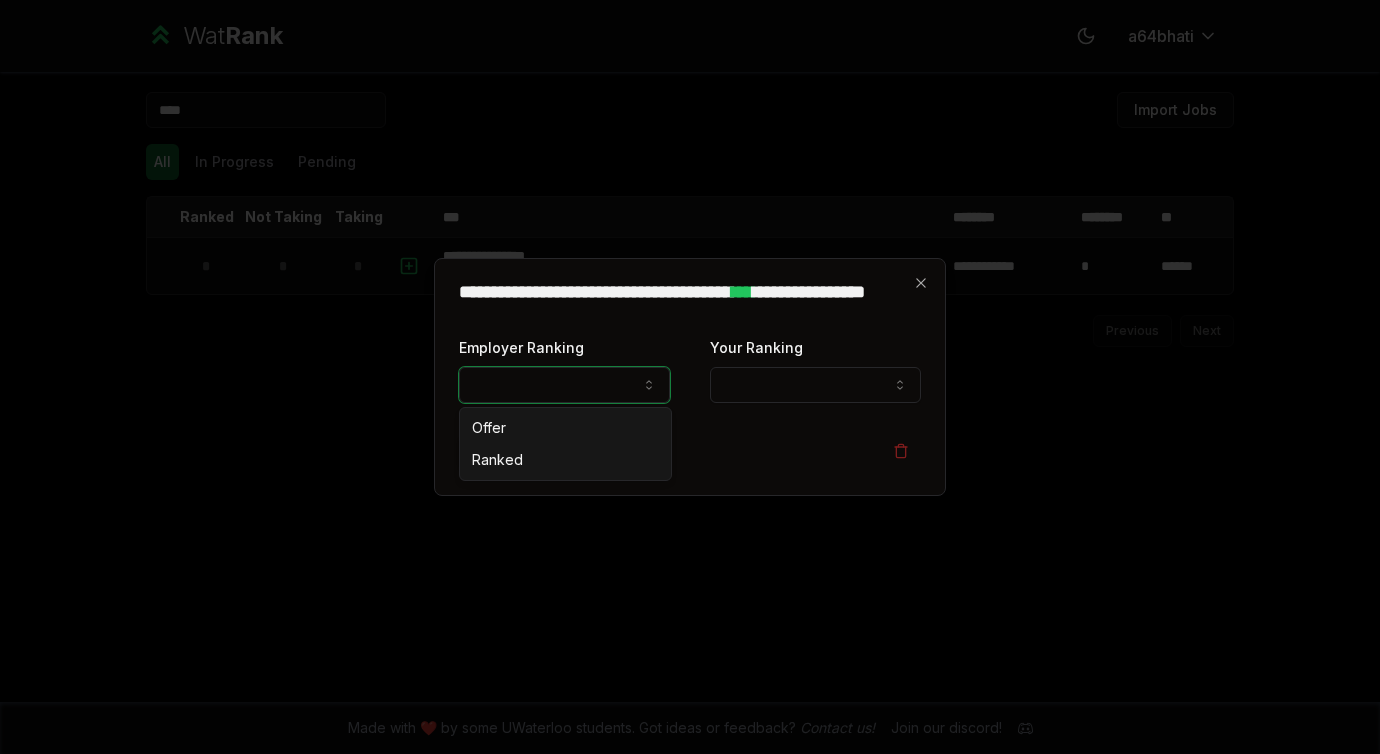 select on "******" 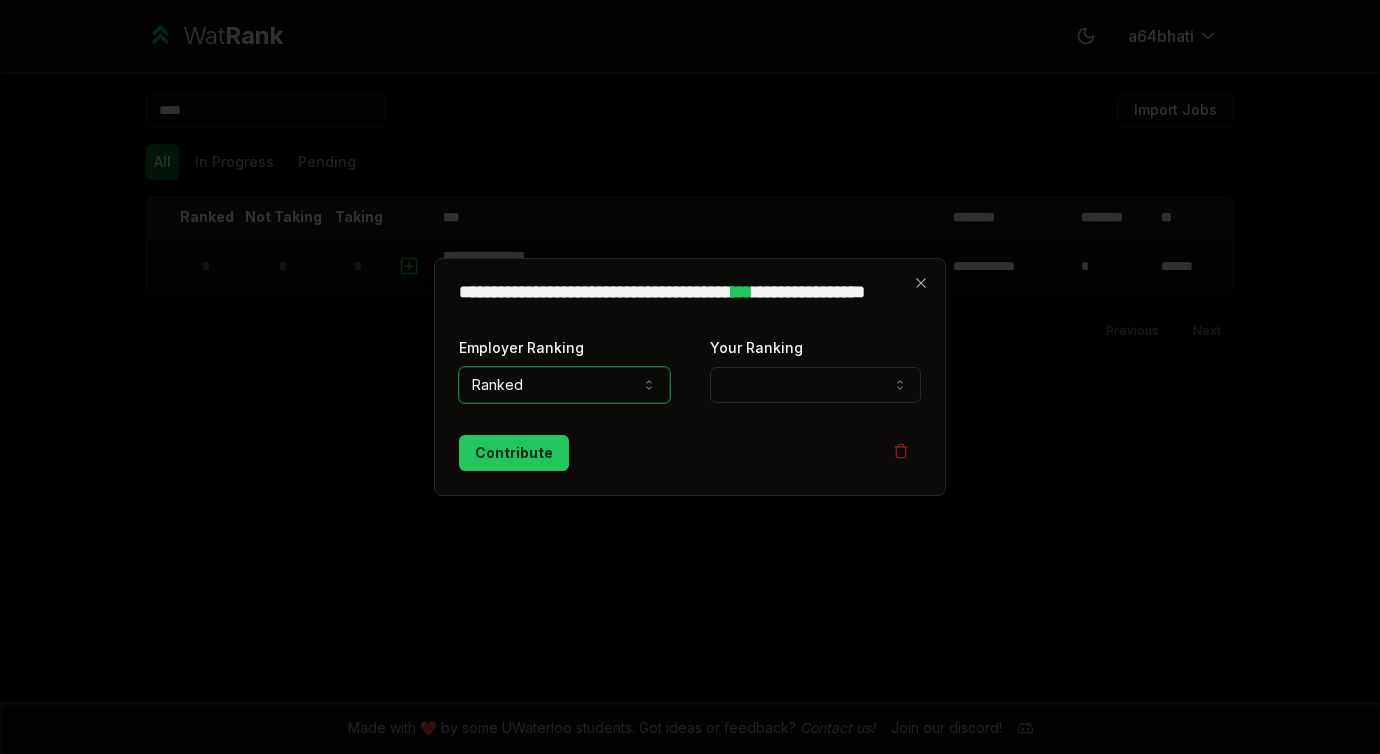click on "Your Ranking" at bounding box center (815, 385) 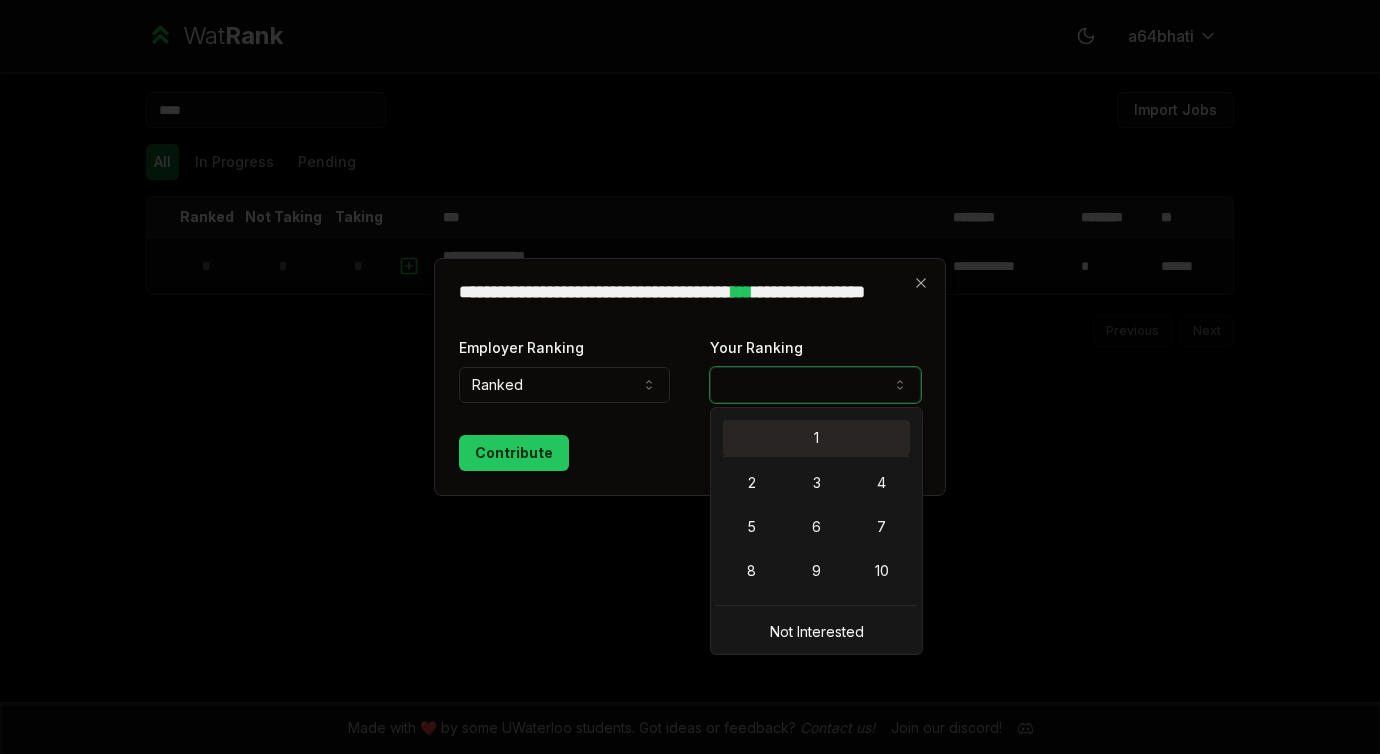 select on "*" 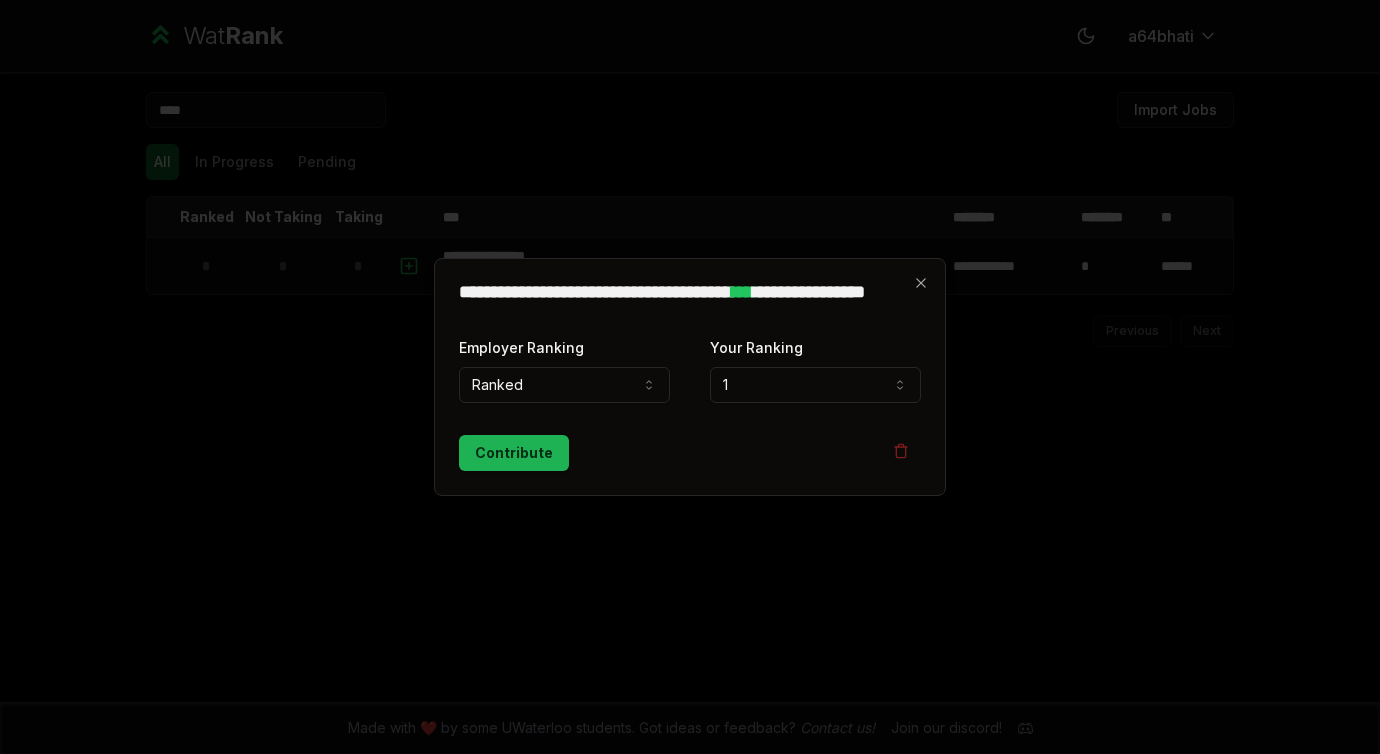 click on "Contribute" at bounding box center [514, 453] 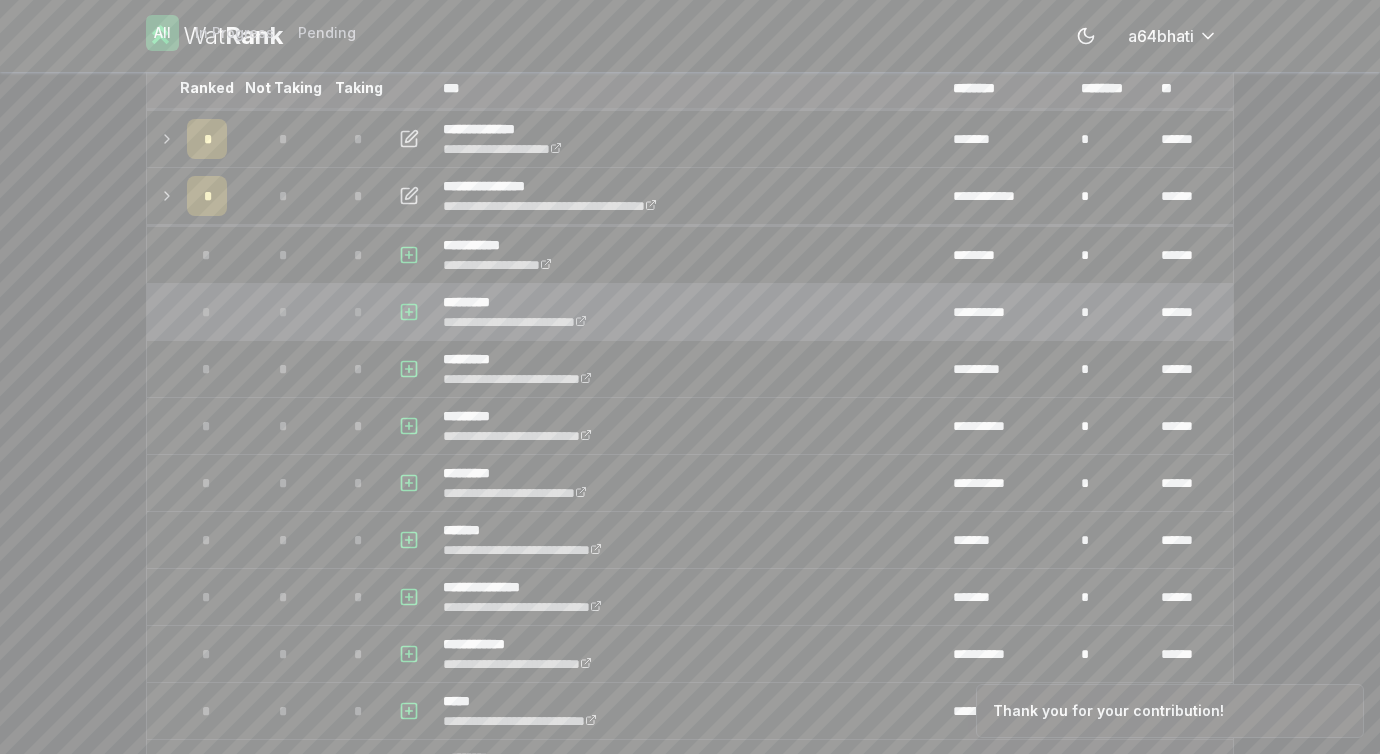 scroll, scrollTop: 0, scrollLeft: 0, axis: both 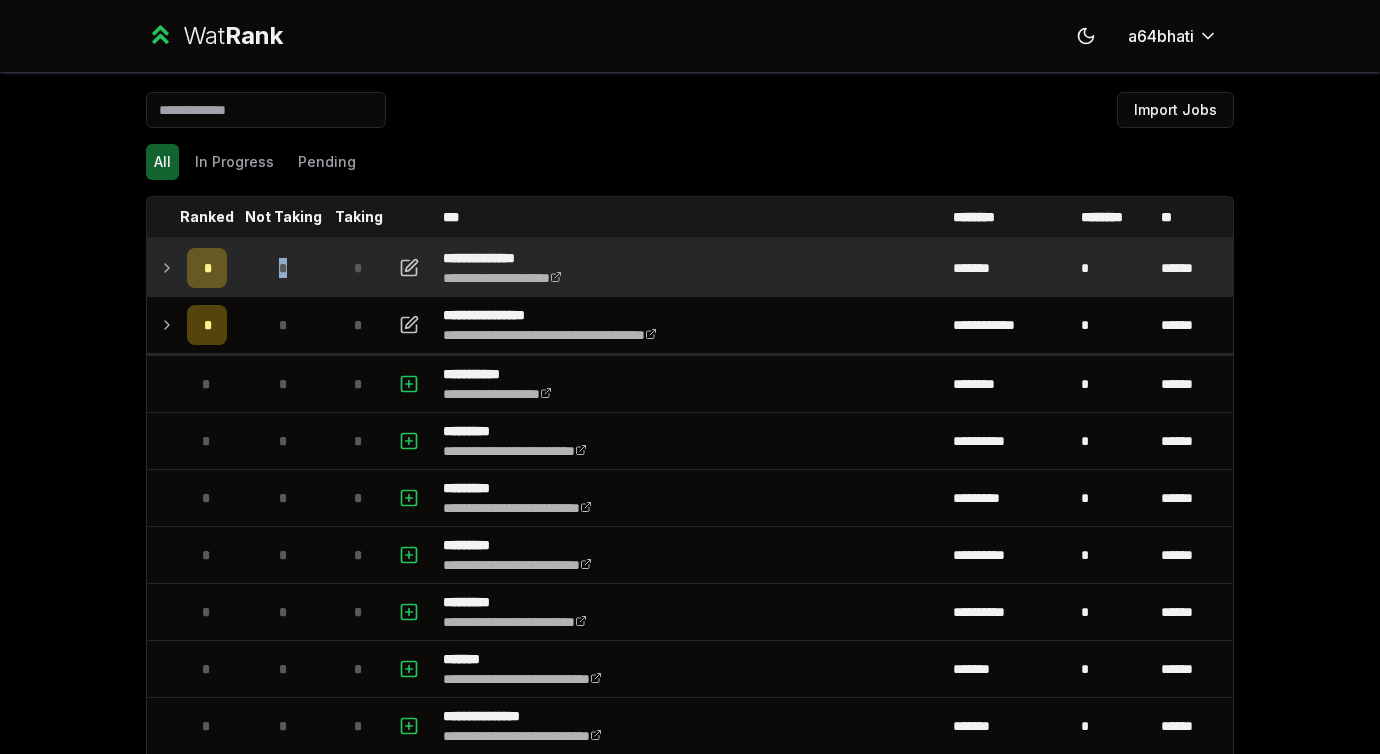 drag, startPoint x: 296, startPoint y: 276, endPoint x: 268, endPoint y: 276, distance: 28 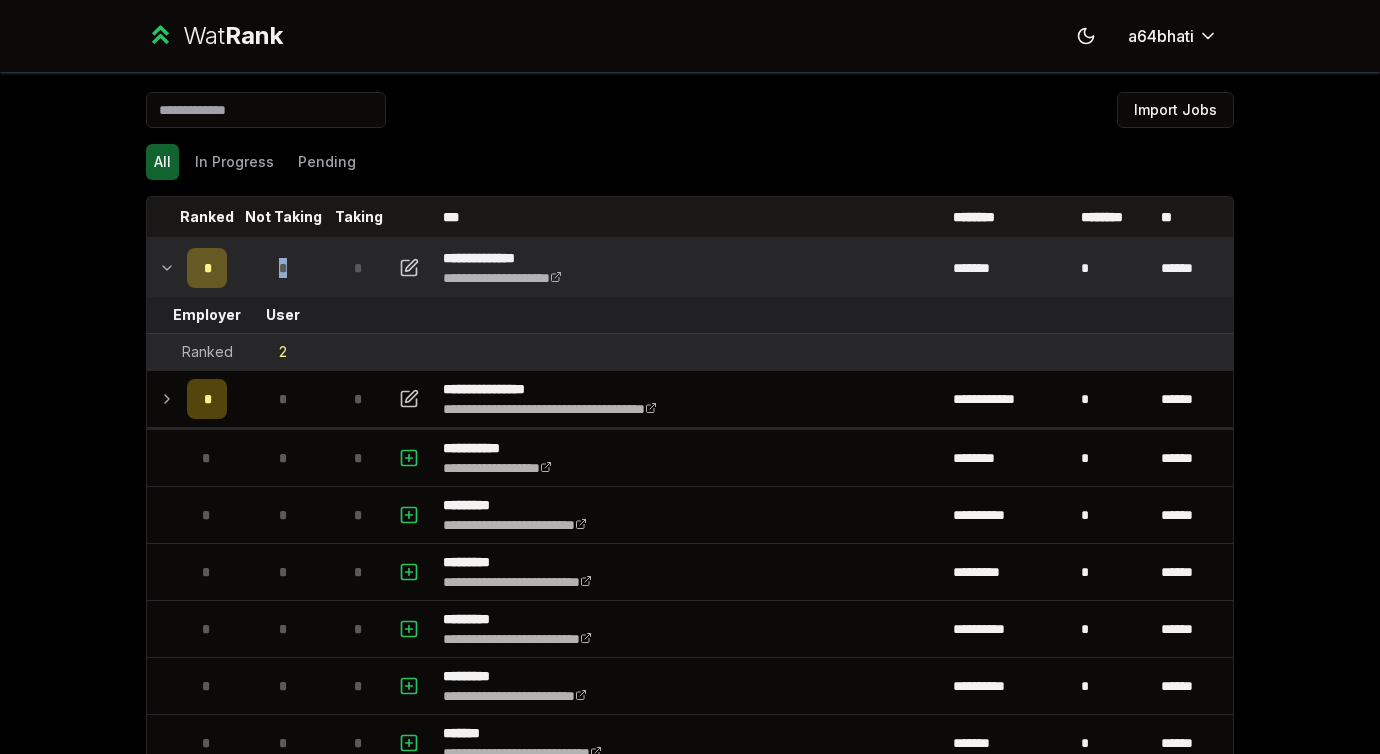 click on "*" at bounding box center [283, 268] 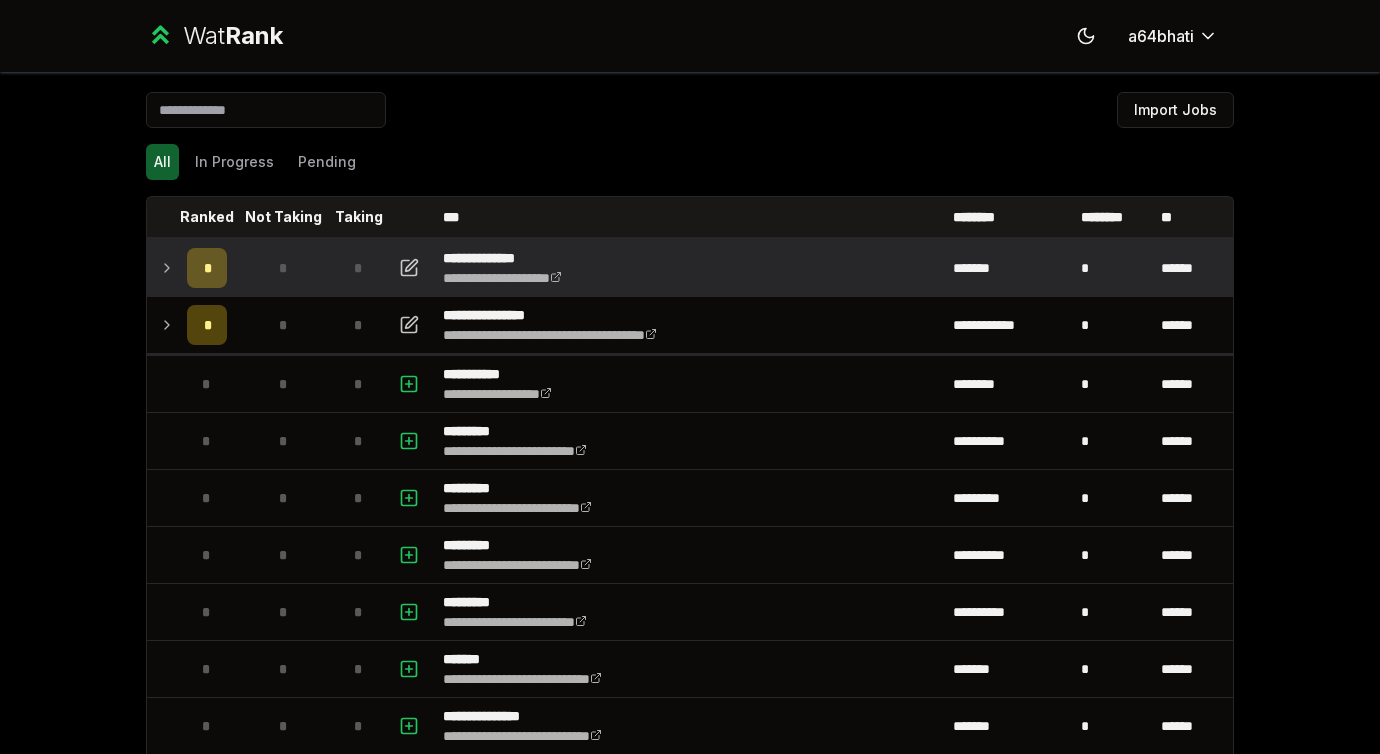 click on "*" at bounding box center (283, 268) 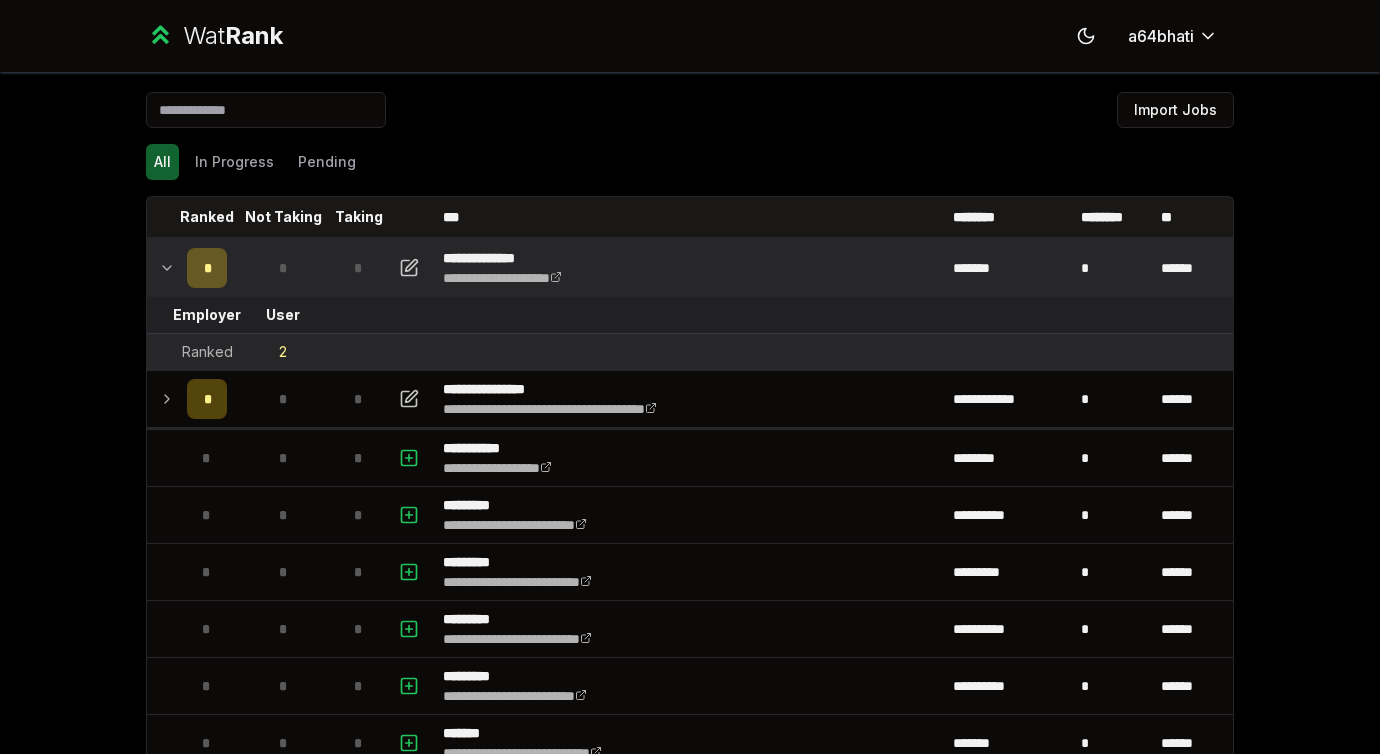 click on "*" at bounding box center [283, 268] 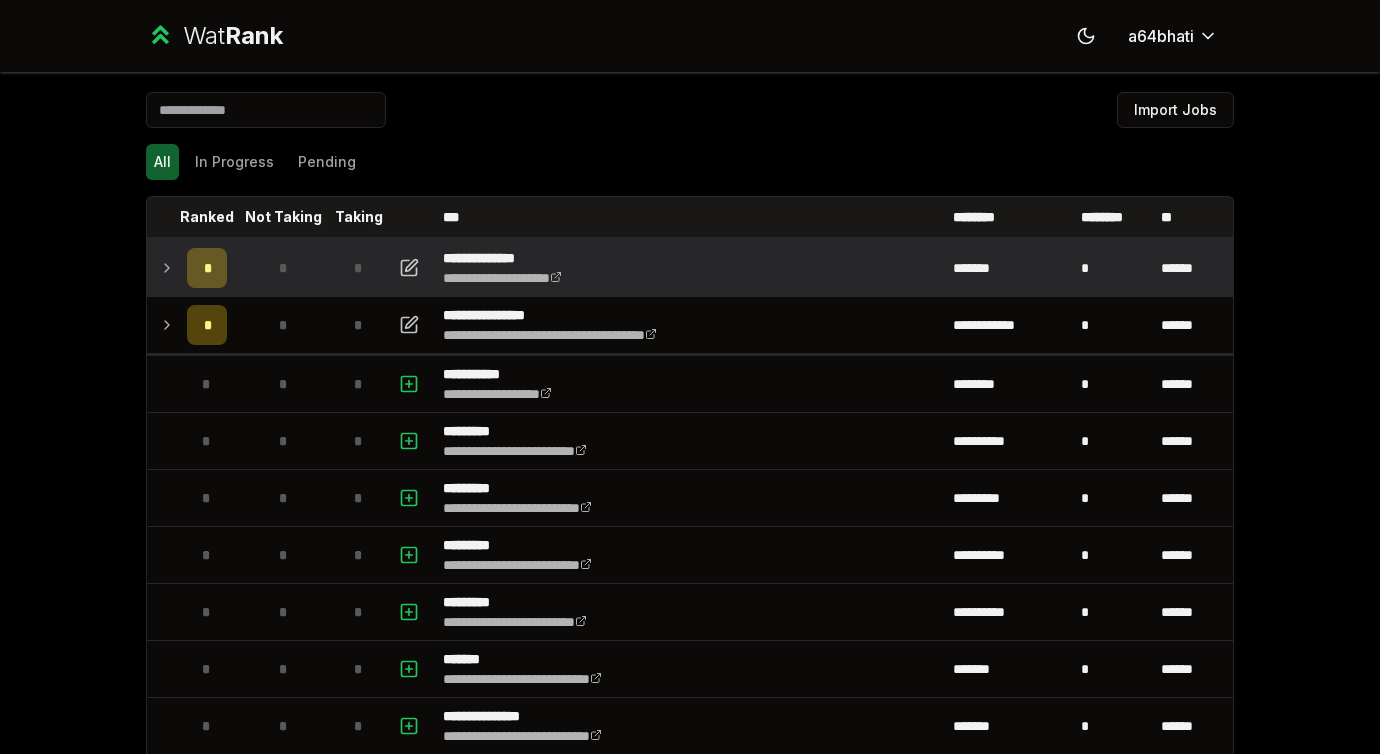 click on "*" at bounding box center (359, 268) 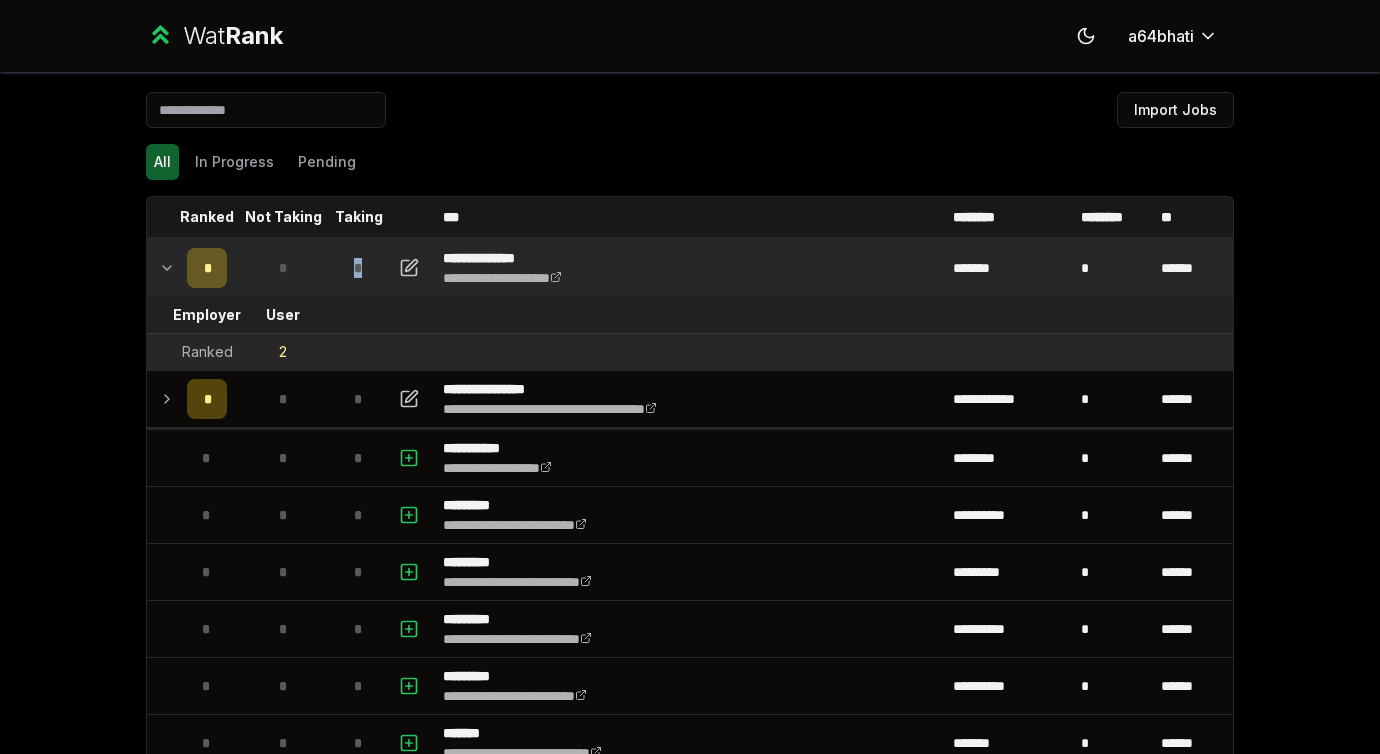 click on "*" at bounding box center [359, 268] 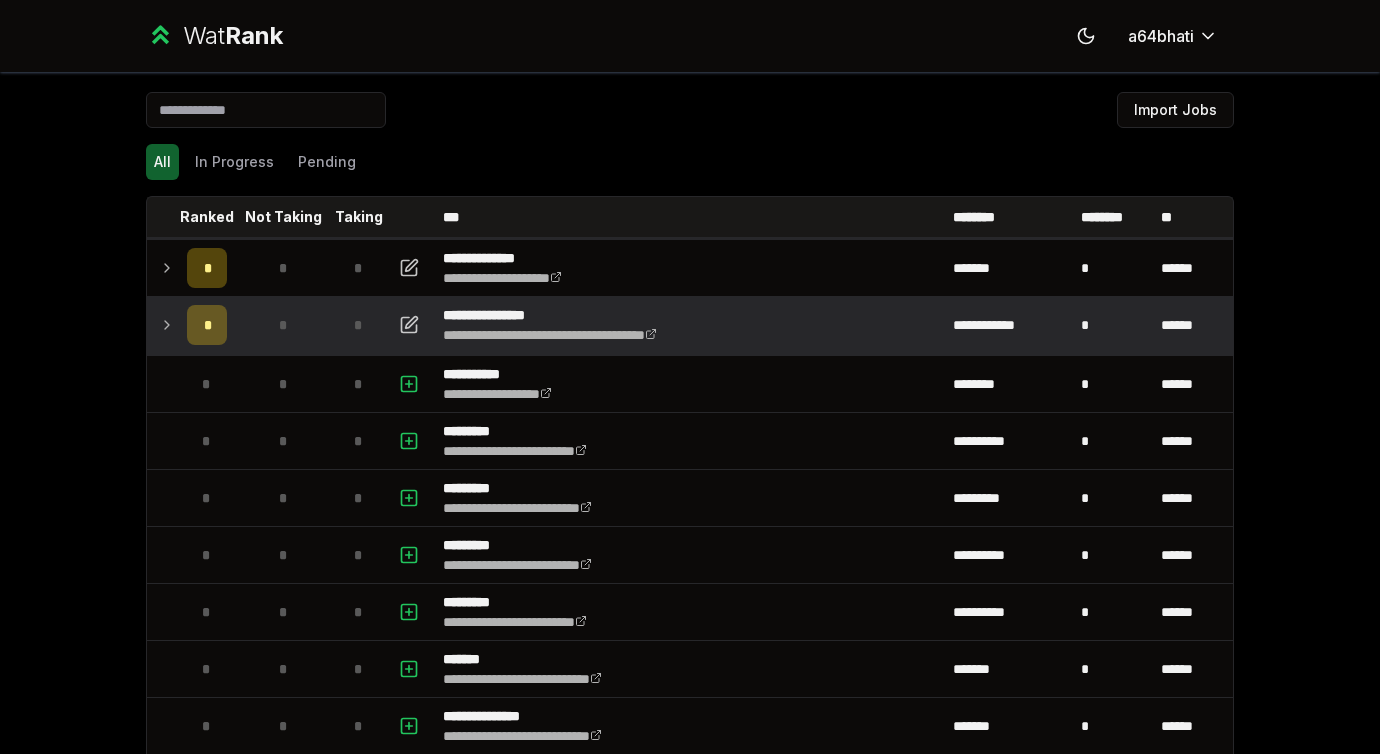 click on "*" at bounding box center [359, 325] 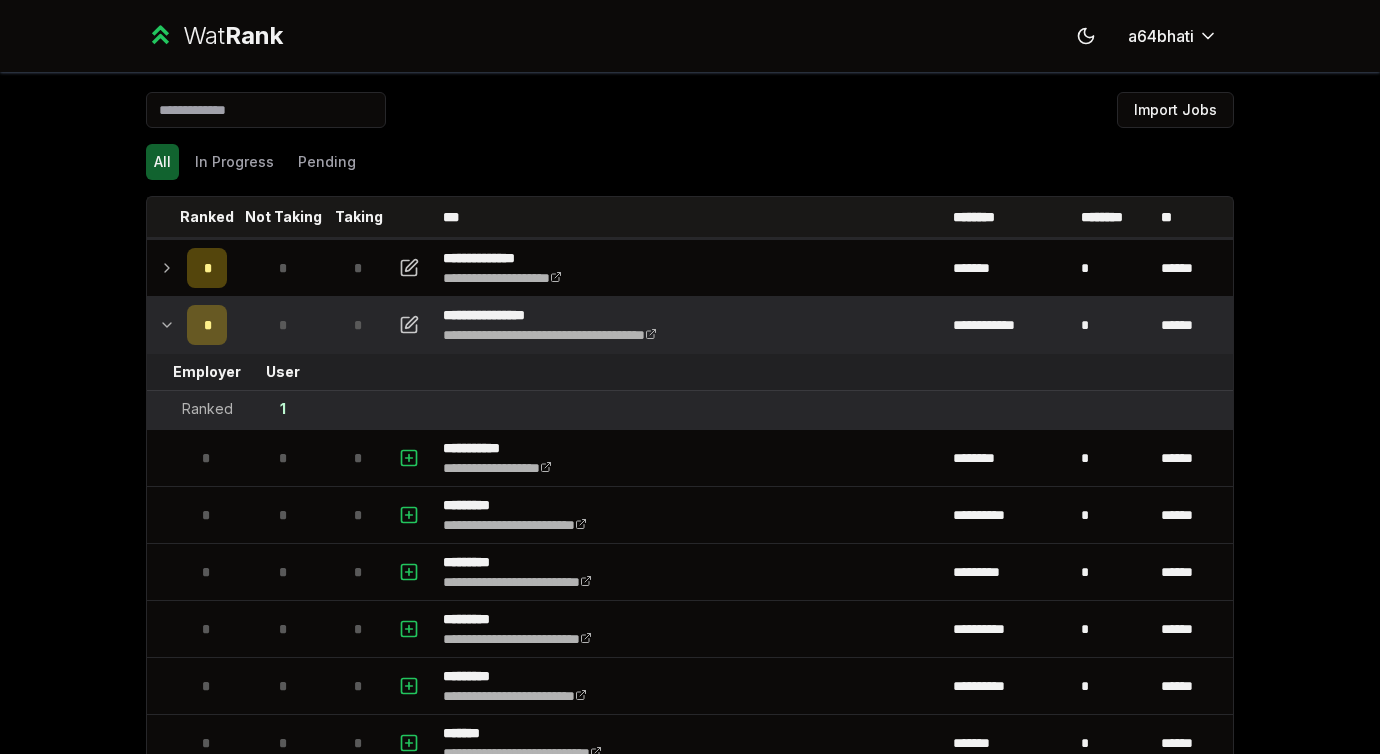 click on "*" at bounding box center (359, 325) 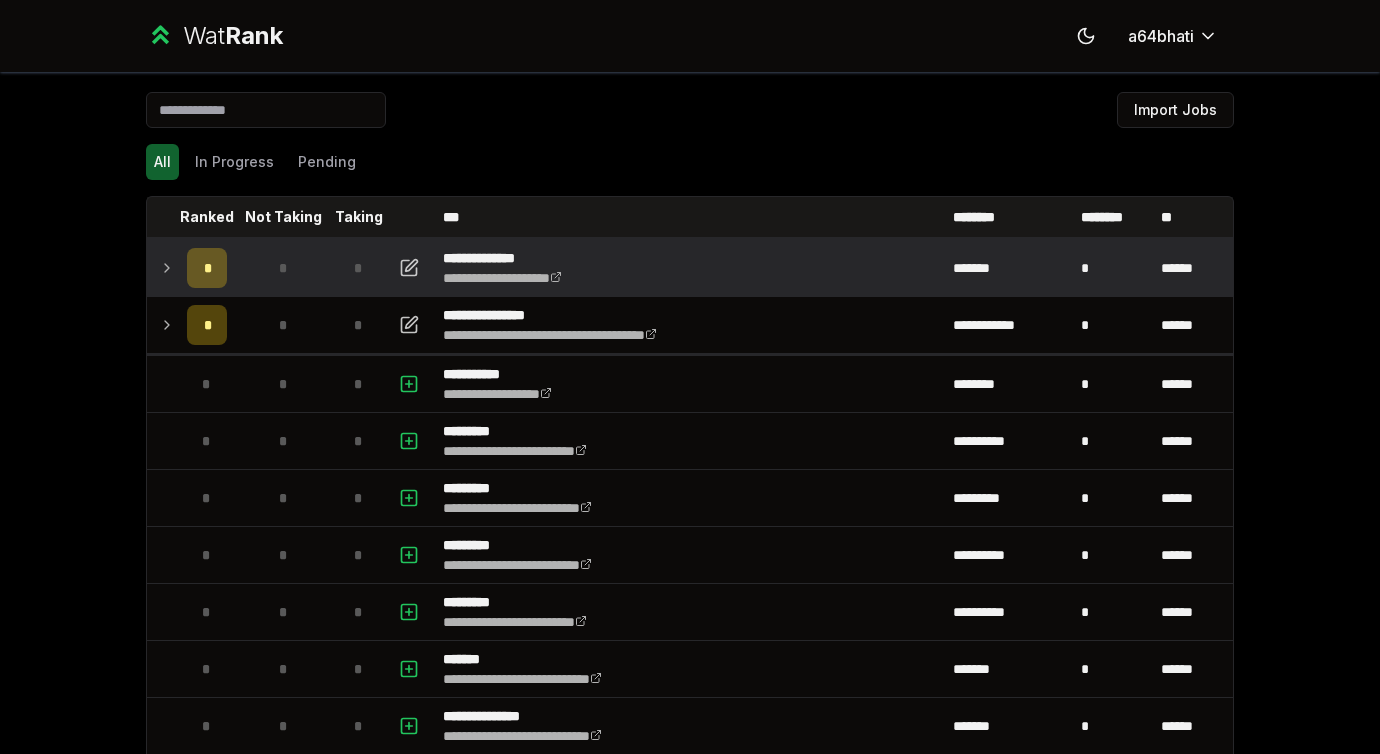 click on "*" at bounding box center [359, 268] 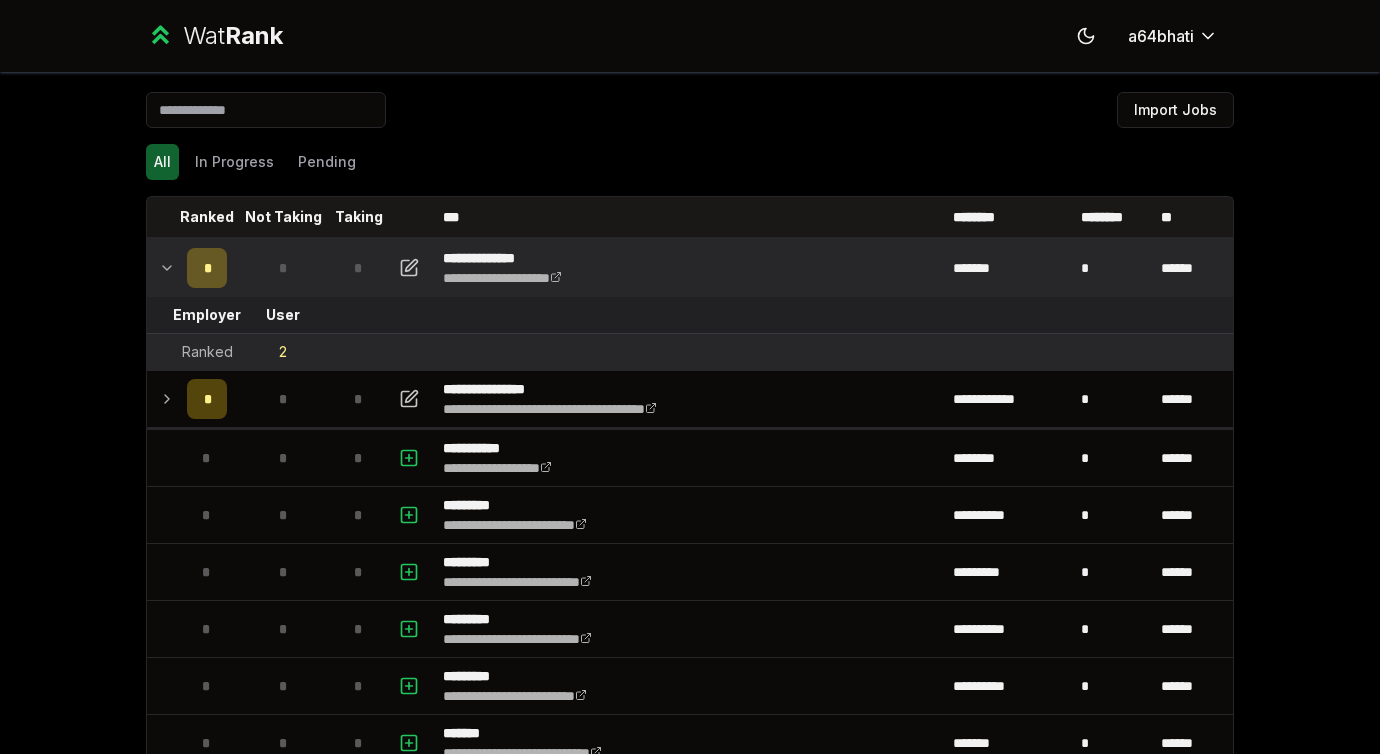 click on "*" at bounding box center (283, 268) 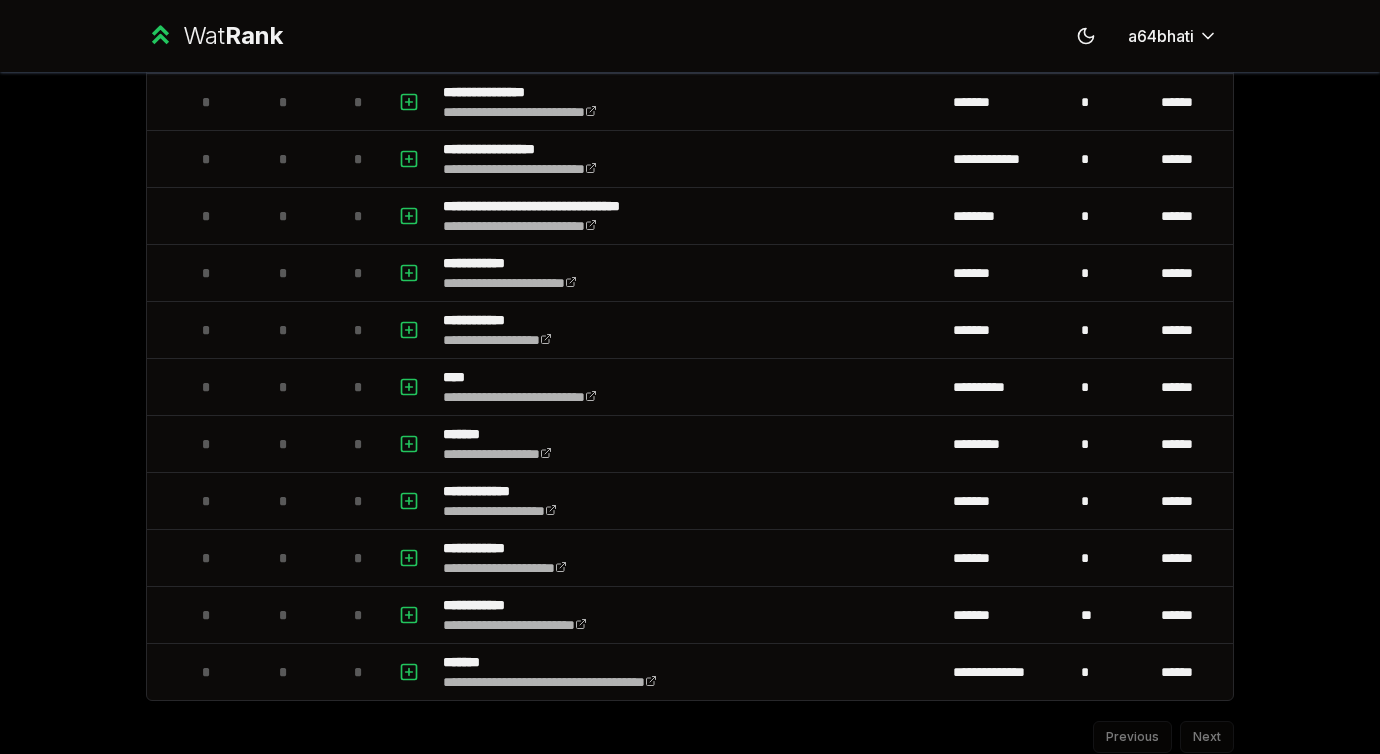 scroll, scrollTop: 2120, scrollLeft: 0, axis: vertical 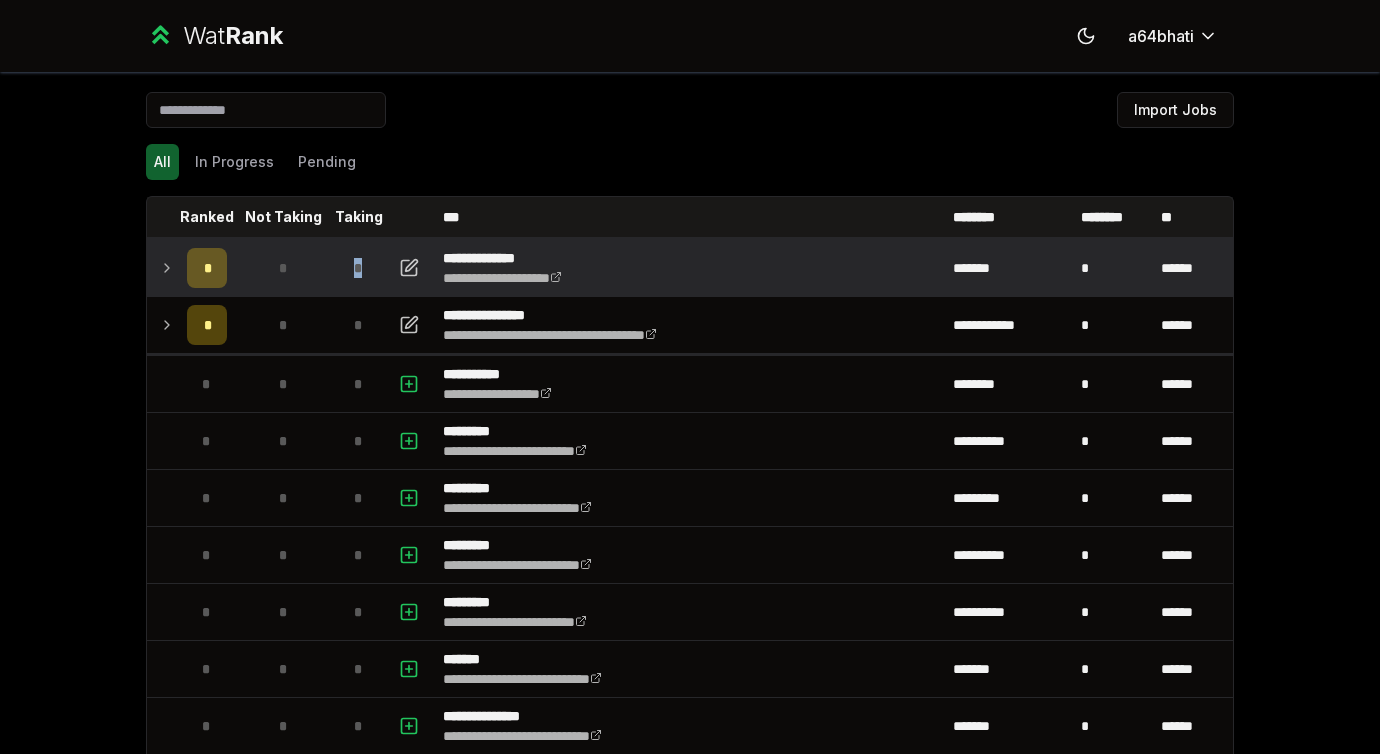 drag, startPoint x: 380, startPoint y: 261, endPoint x: 354, endPoint y: 261, distance: 26 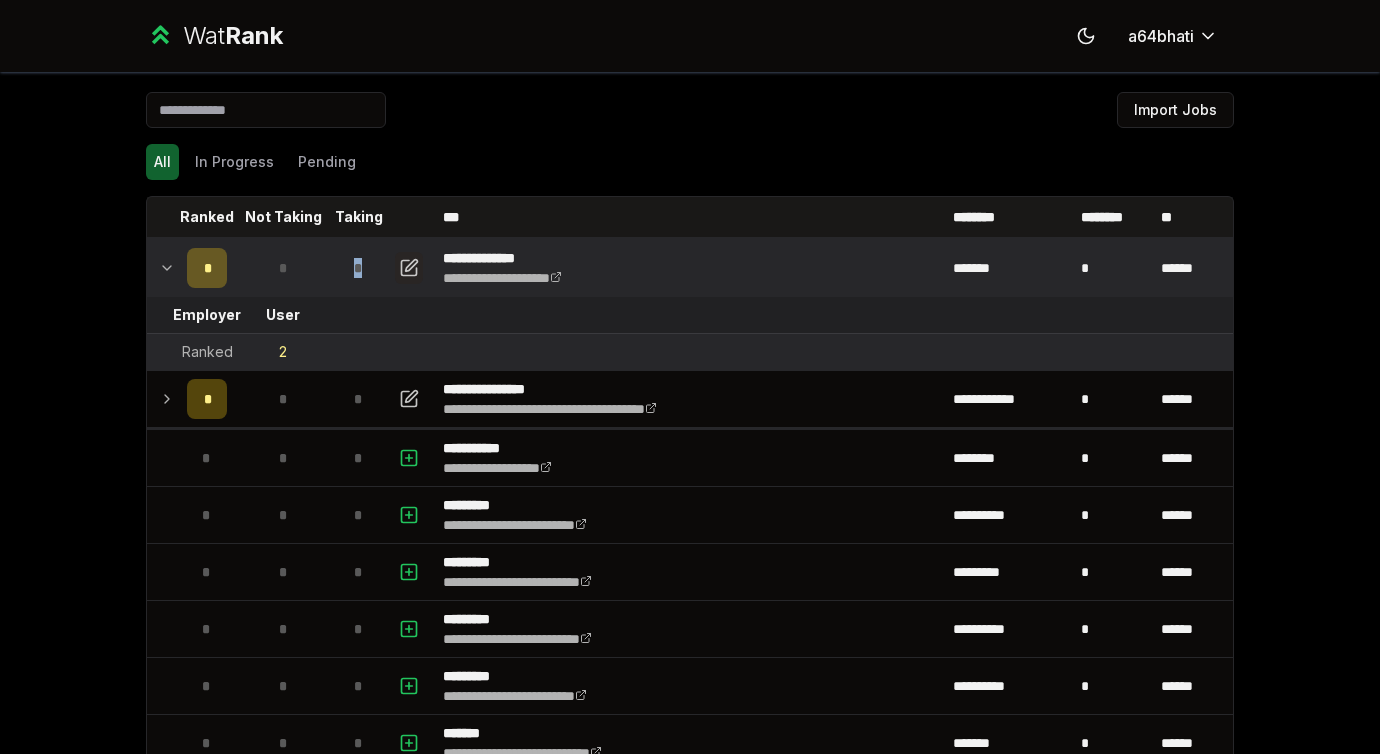 click 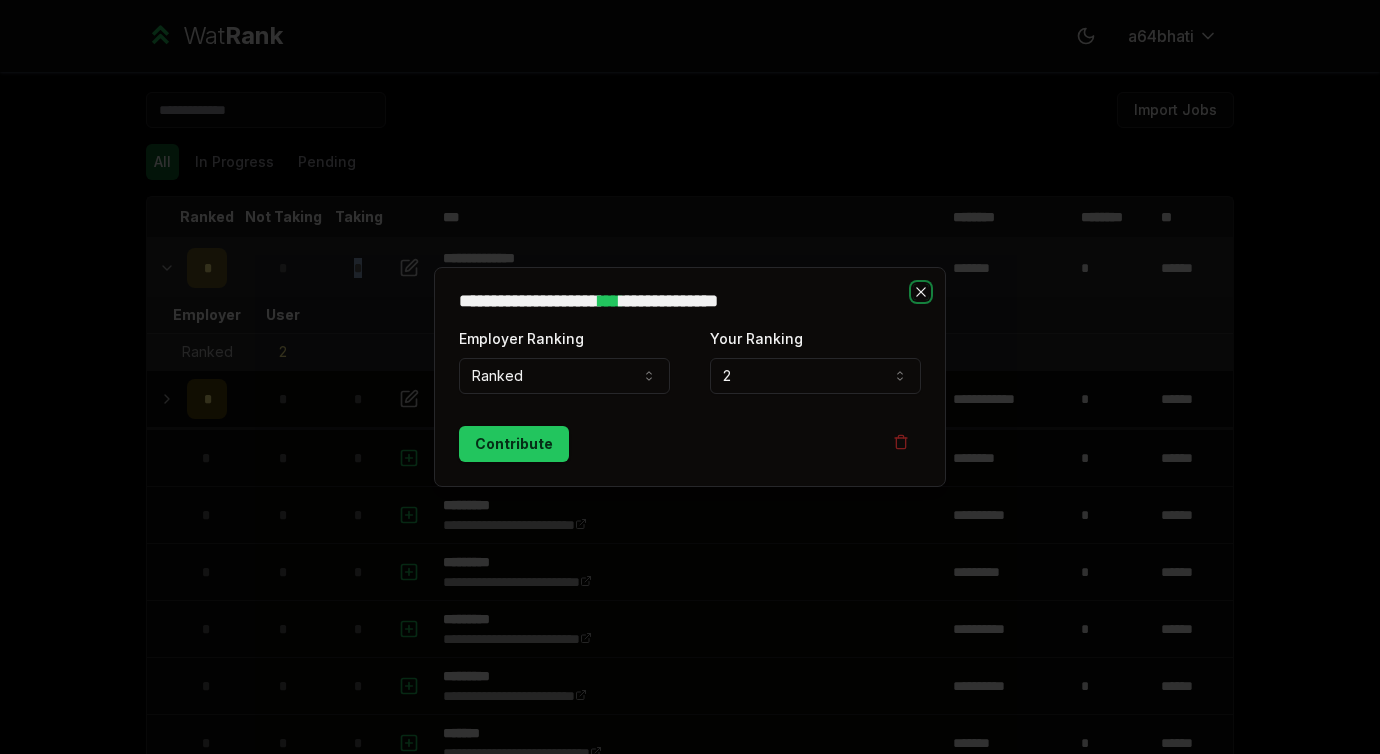click 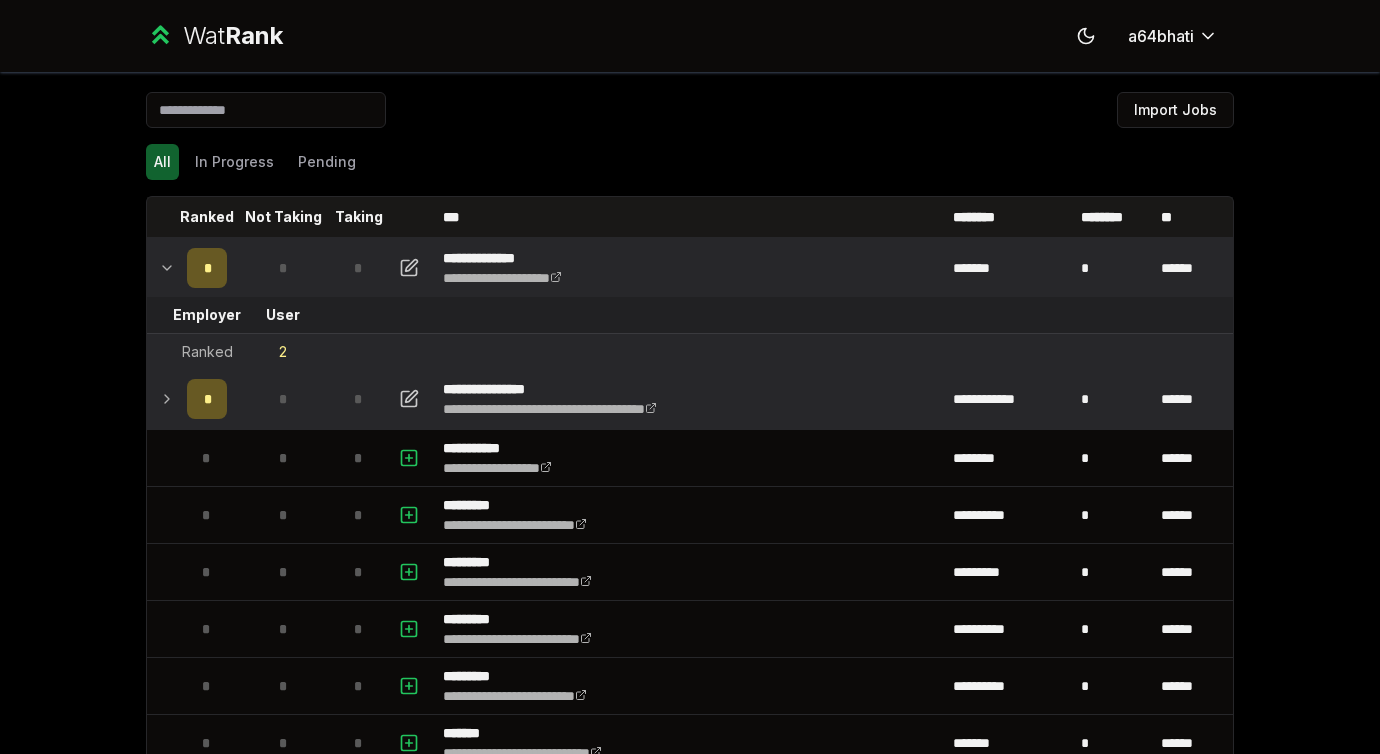 click on "*" at bounding box center (1113, 399) 